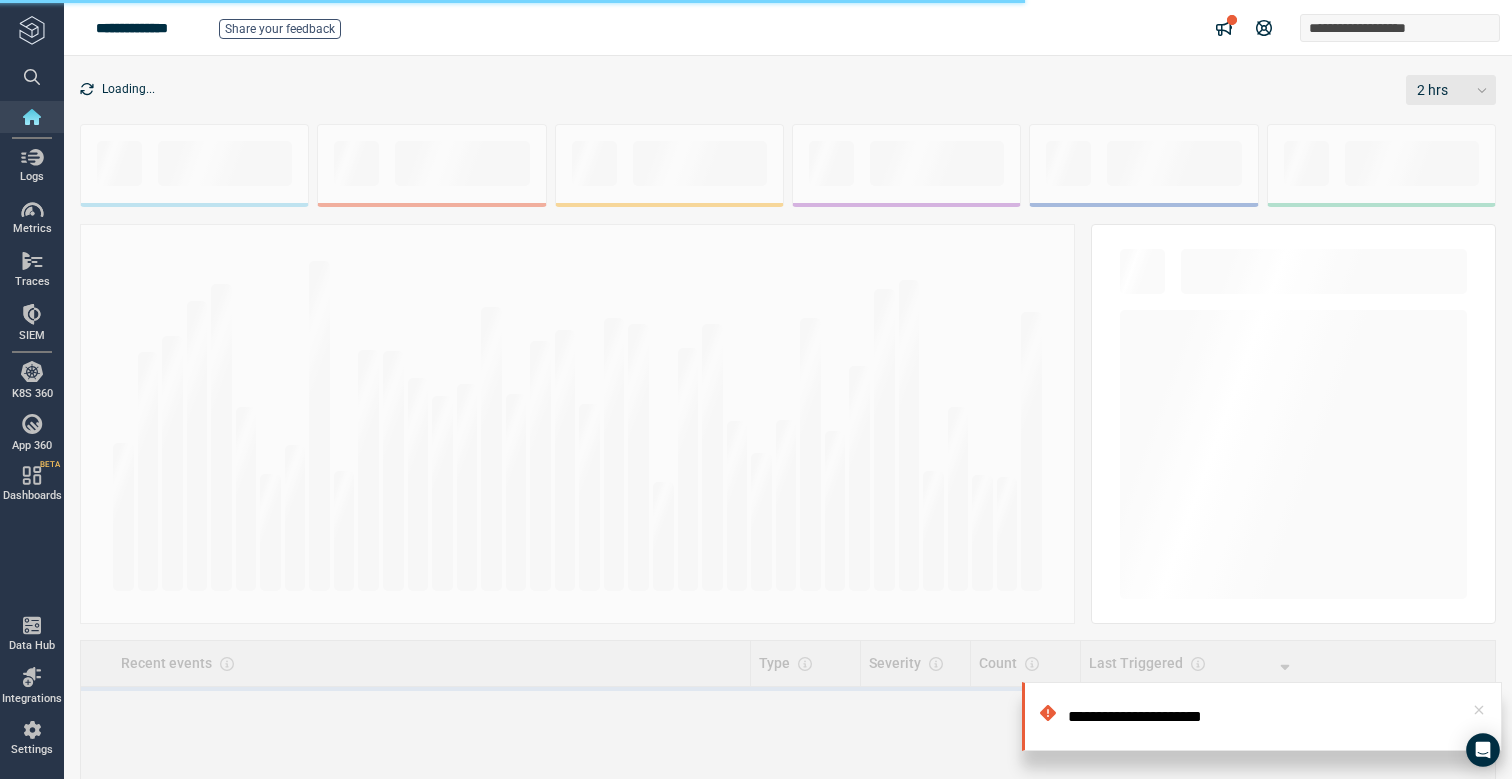scroll, scrollTop: 0, scrollLeft: 0, axis: both 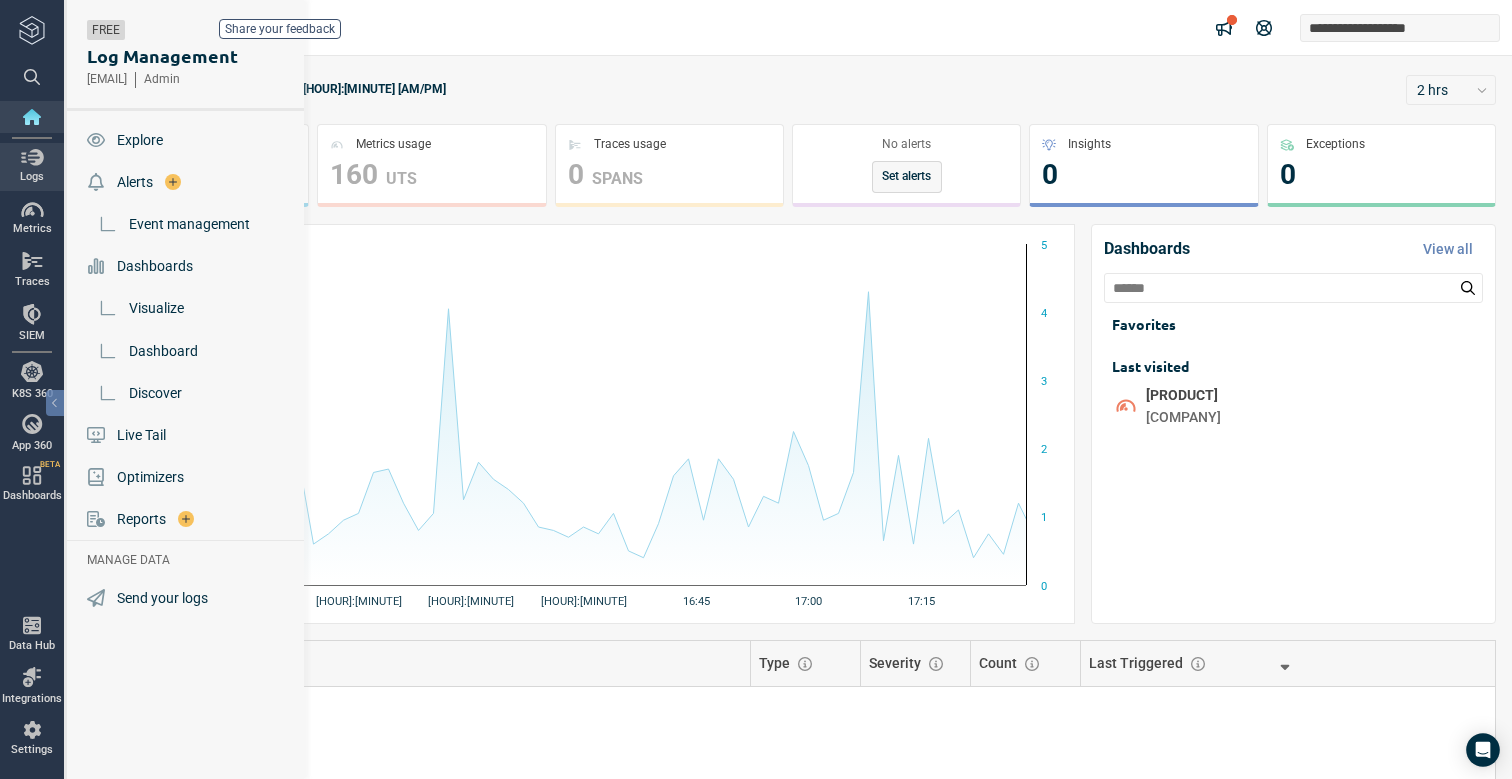 click at bounding box center (32, 157) 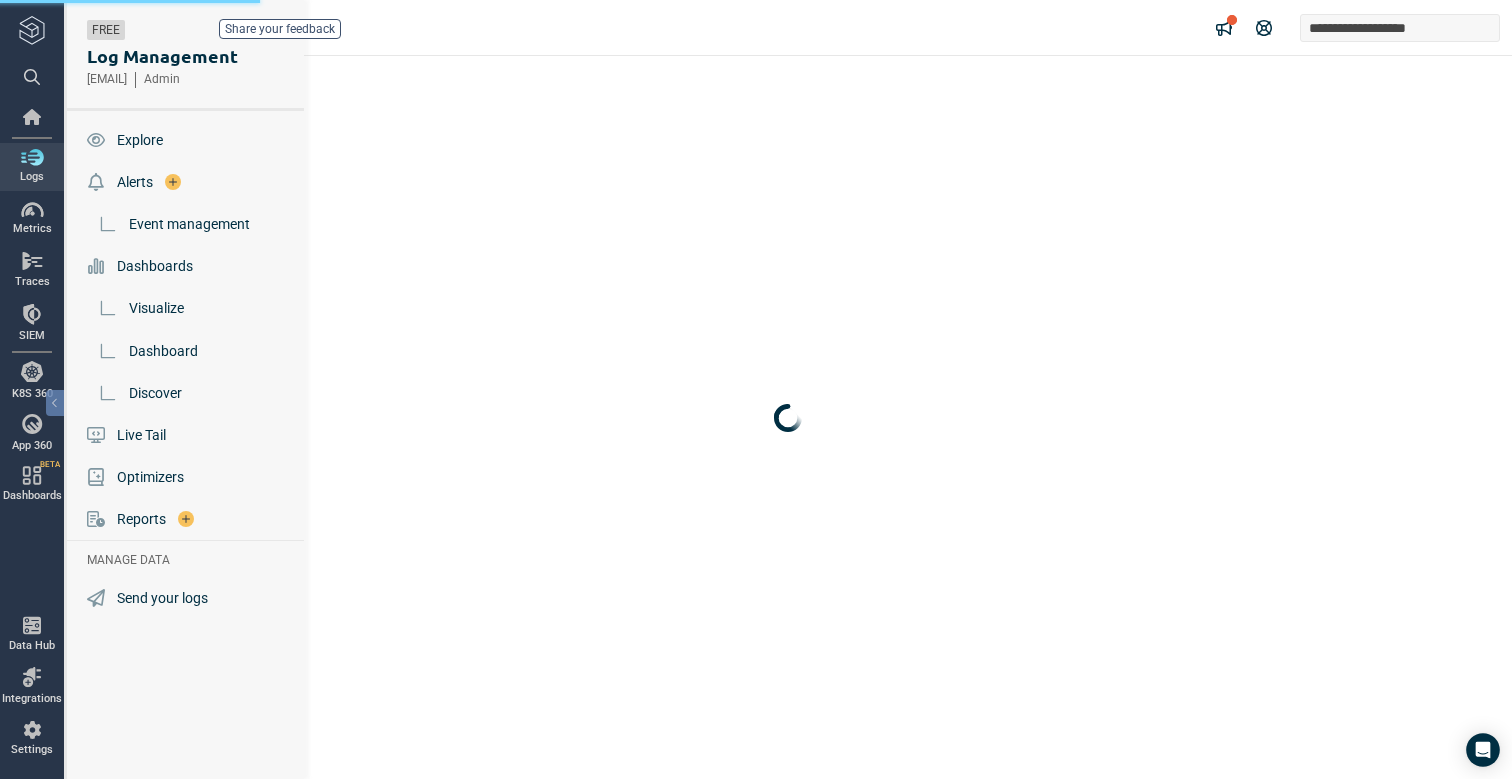 click at bounding box center (32, 157) 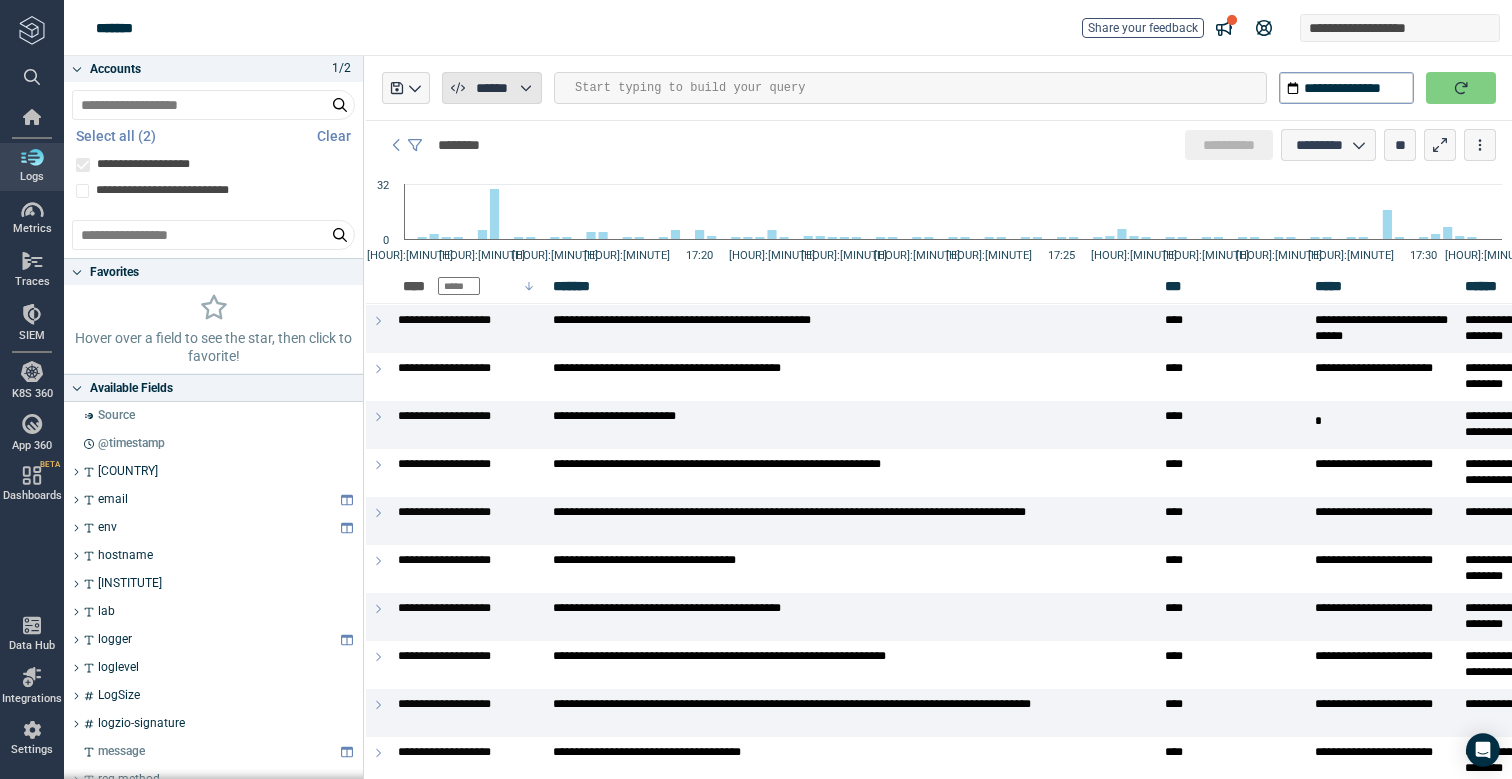 click on "******" at bounding box center (492, 88) 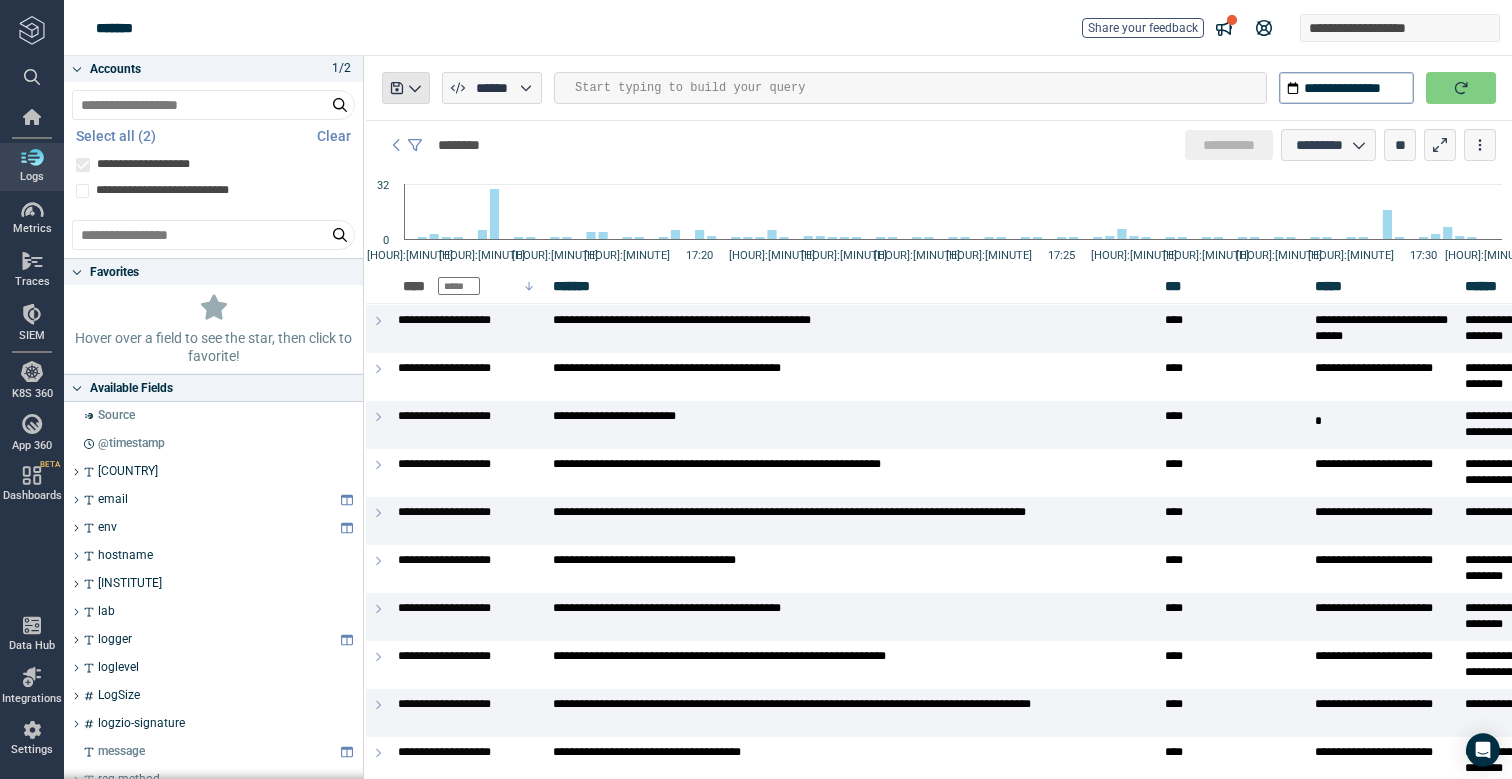 click at bounding box center [415, 88] 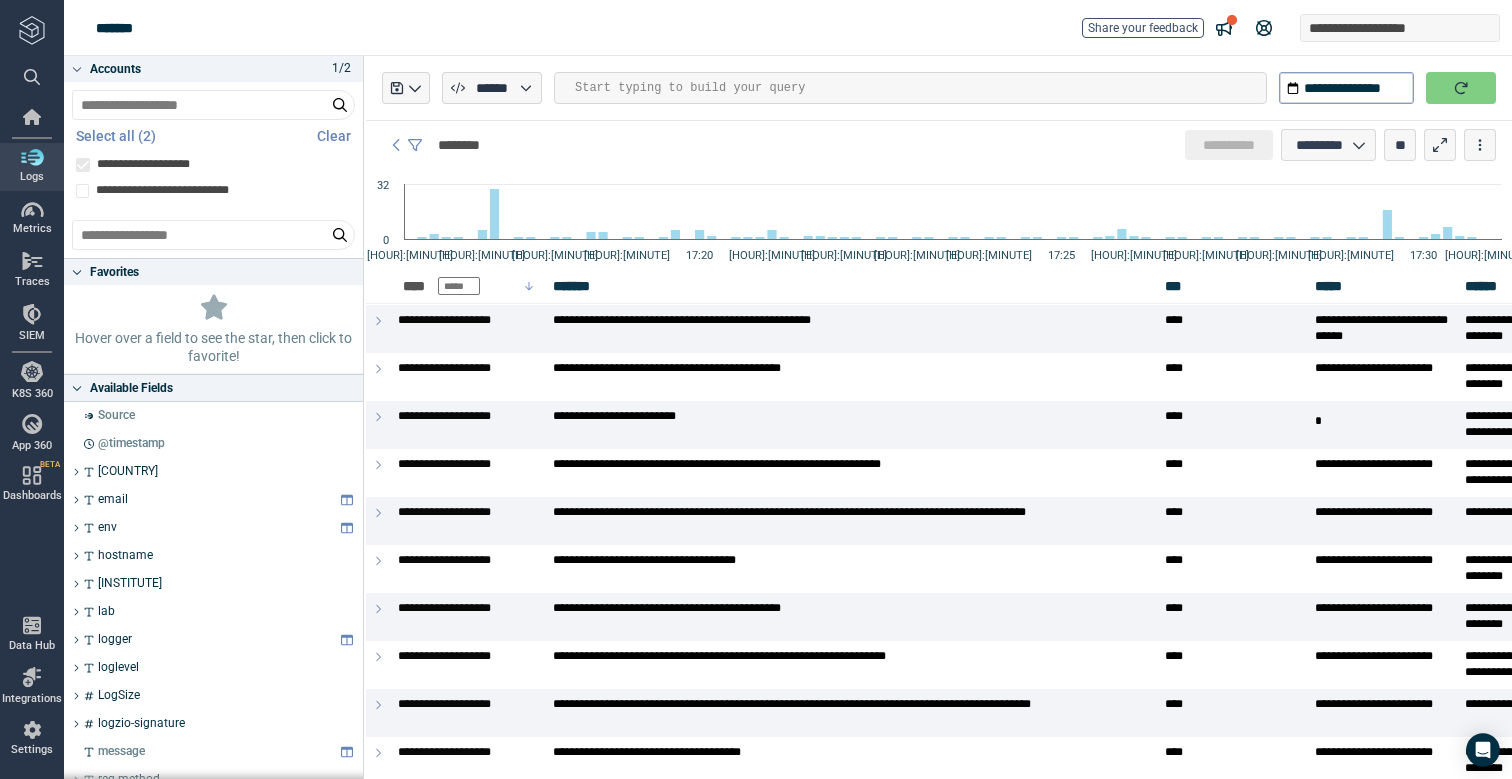 click at bounding box center [77, 69] 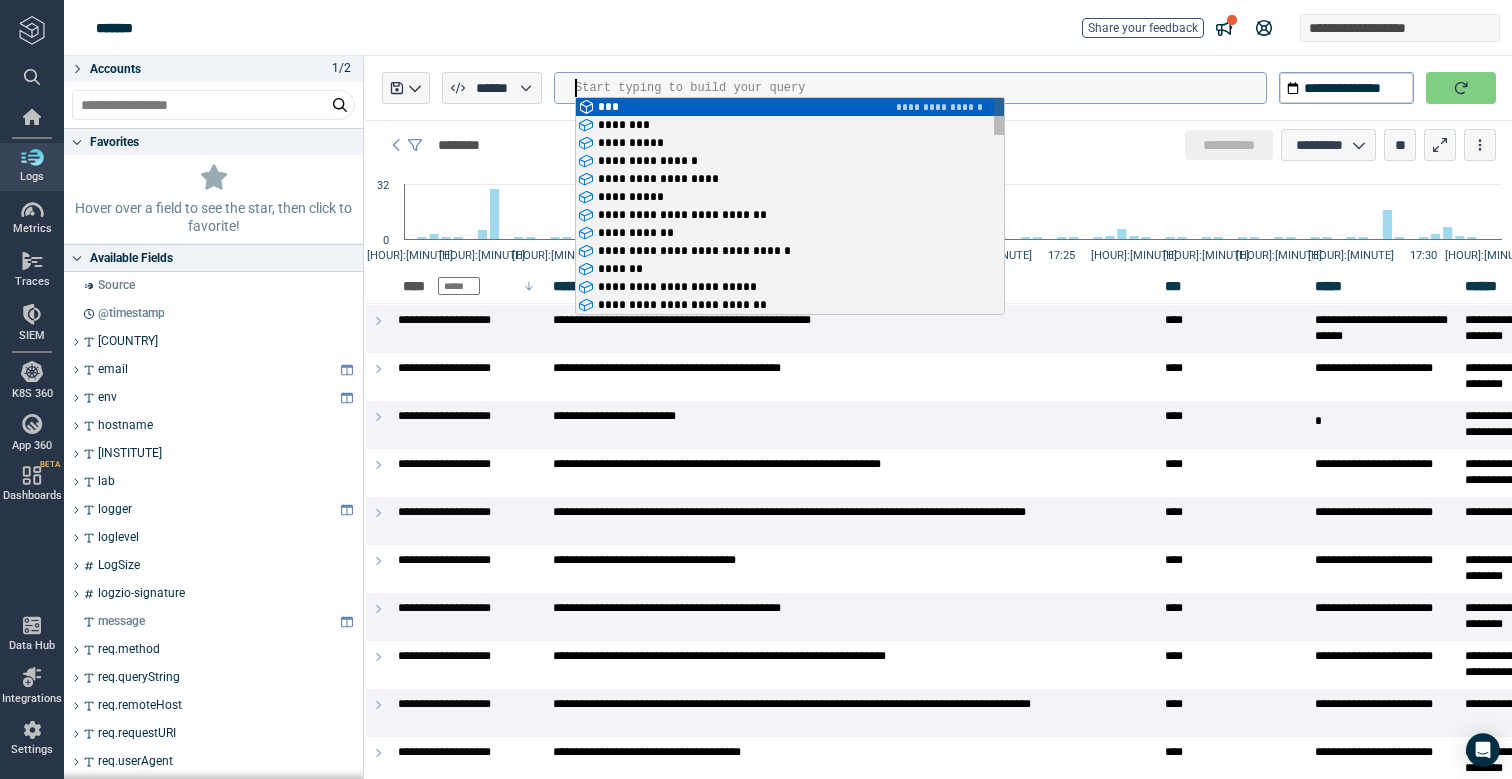 click at bounding box center [920, 88] 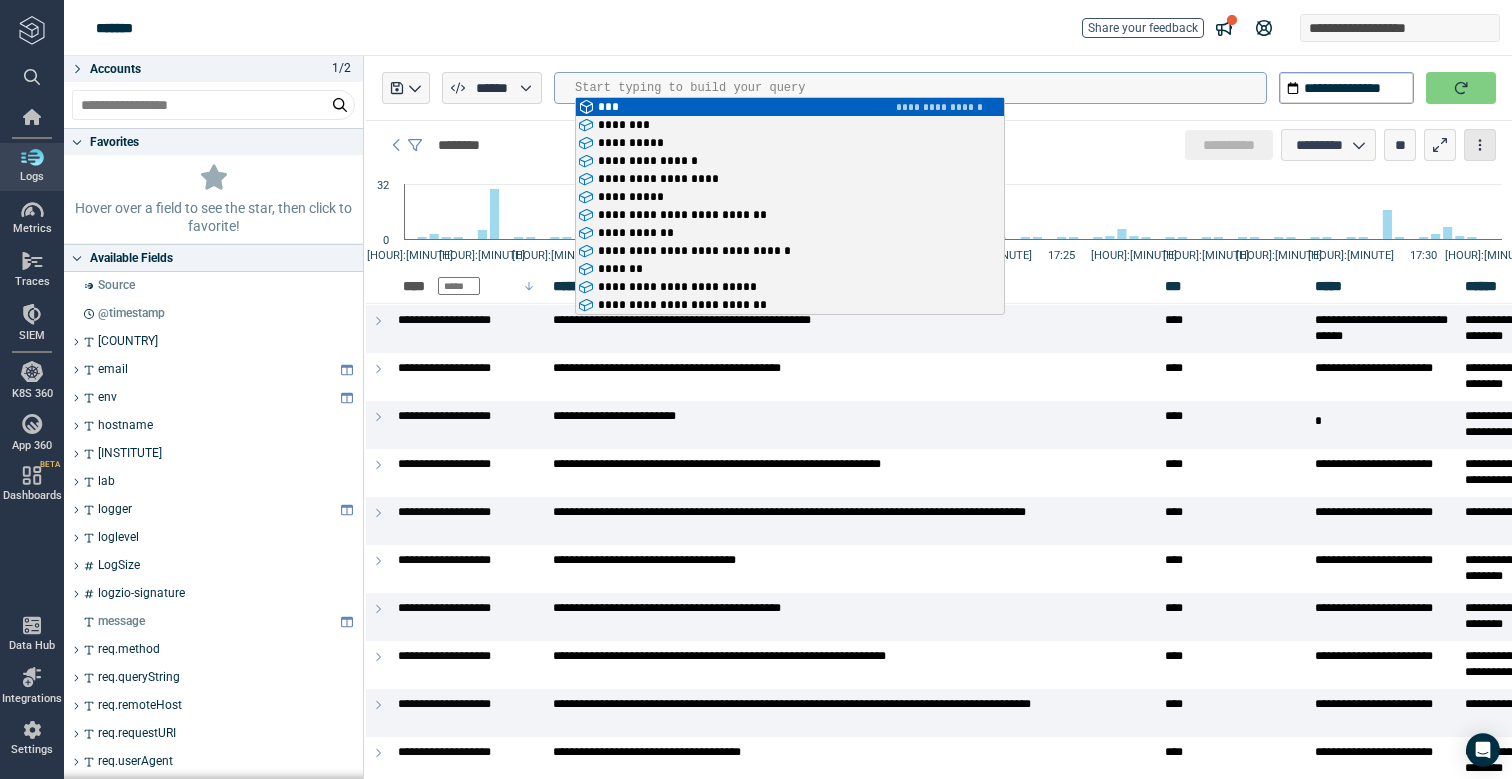 click at bounding box center (1480, 145) 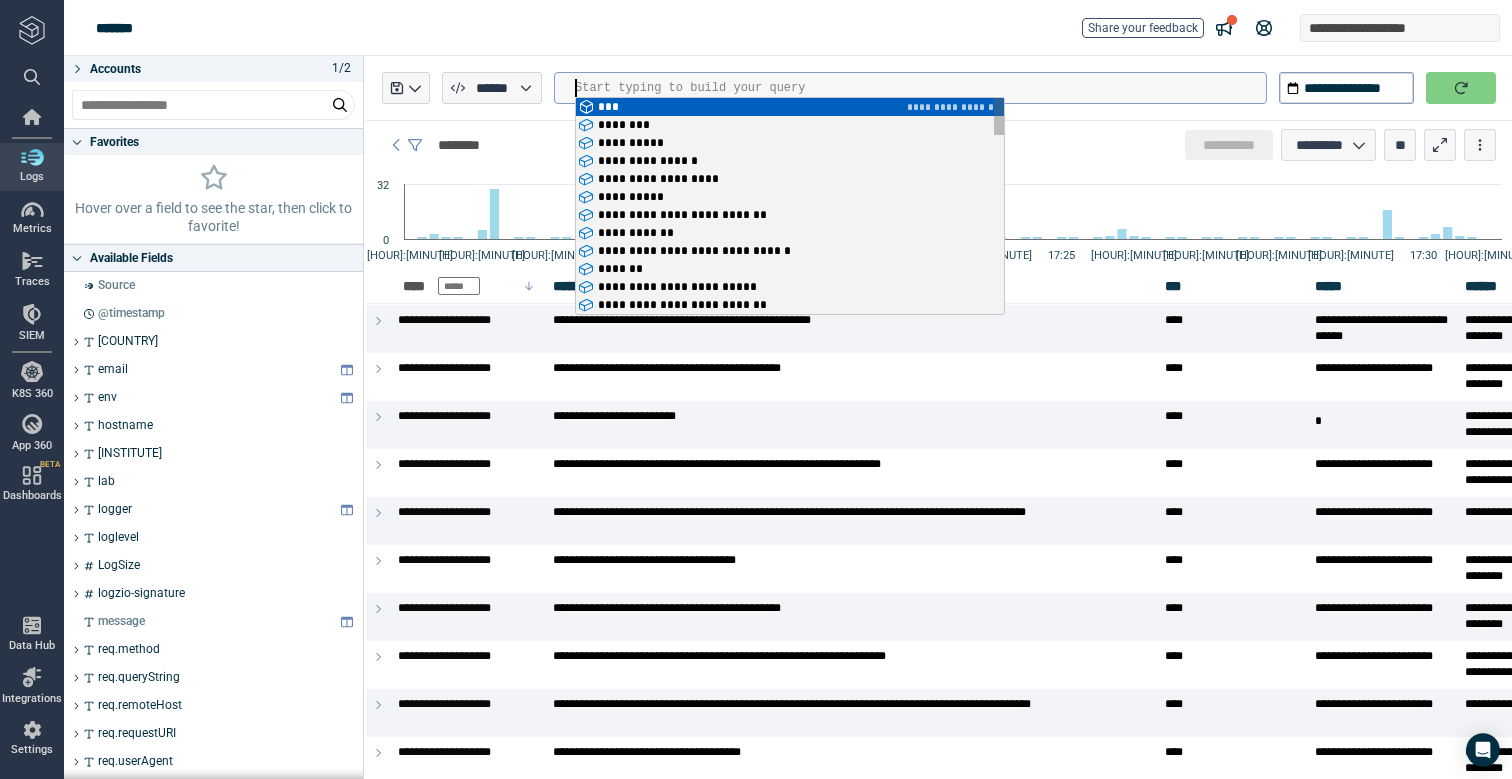 click at bounding box center [920, 88] 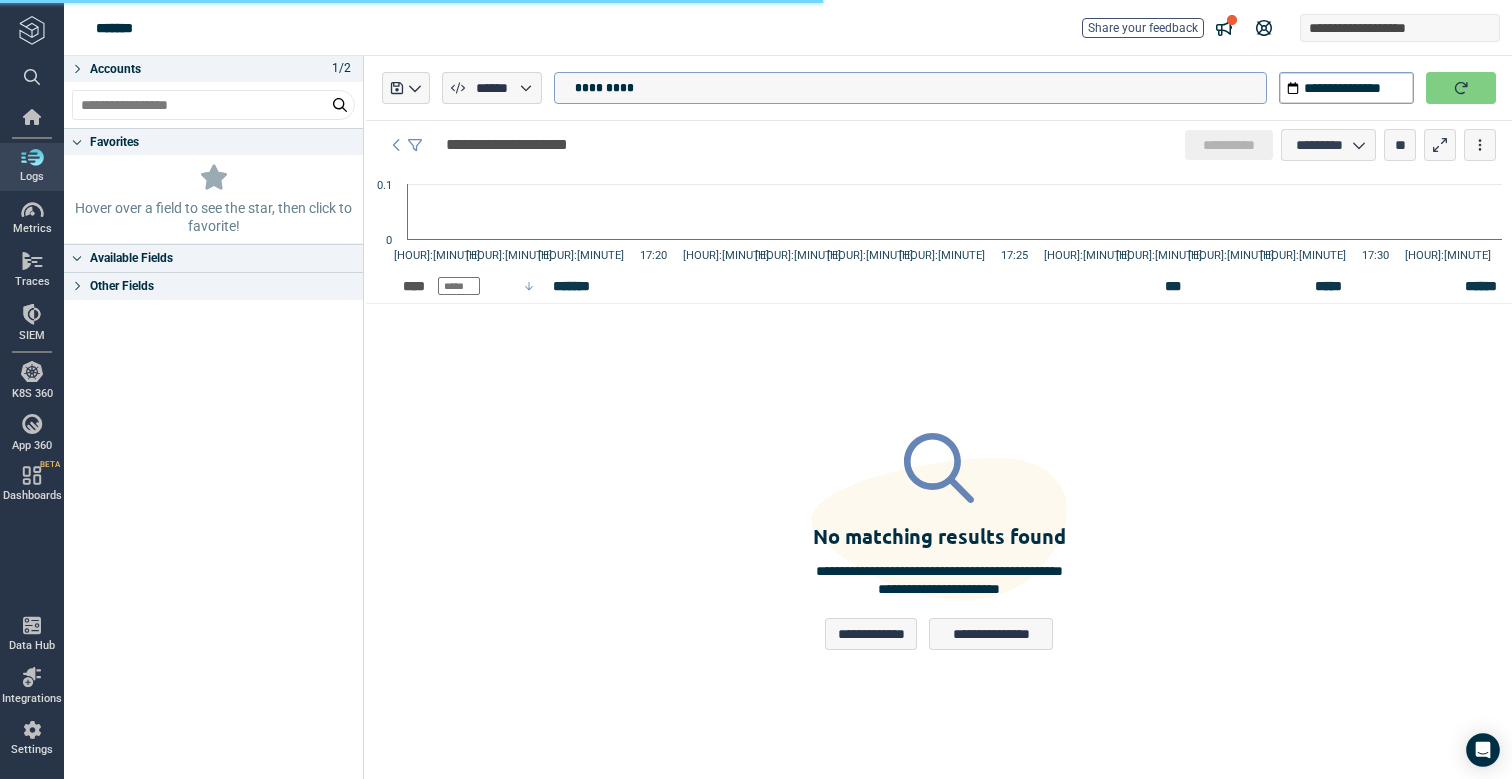 type on "*********" 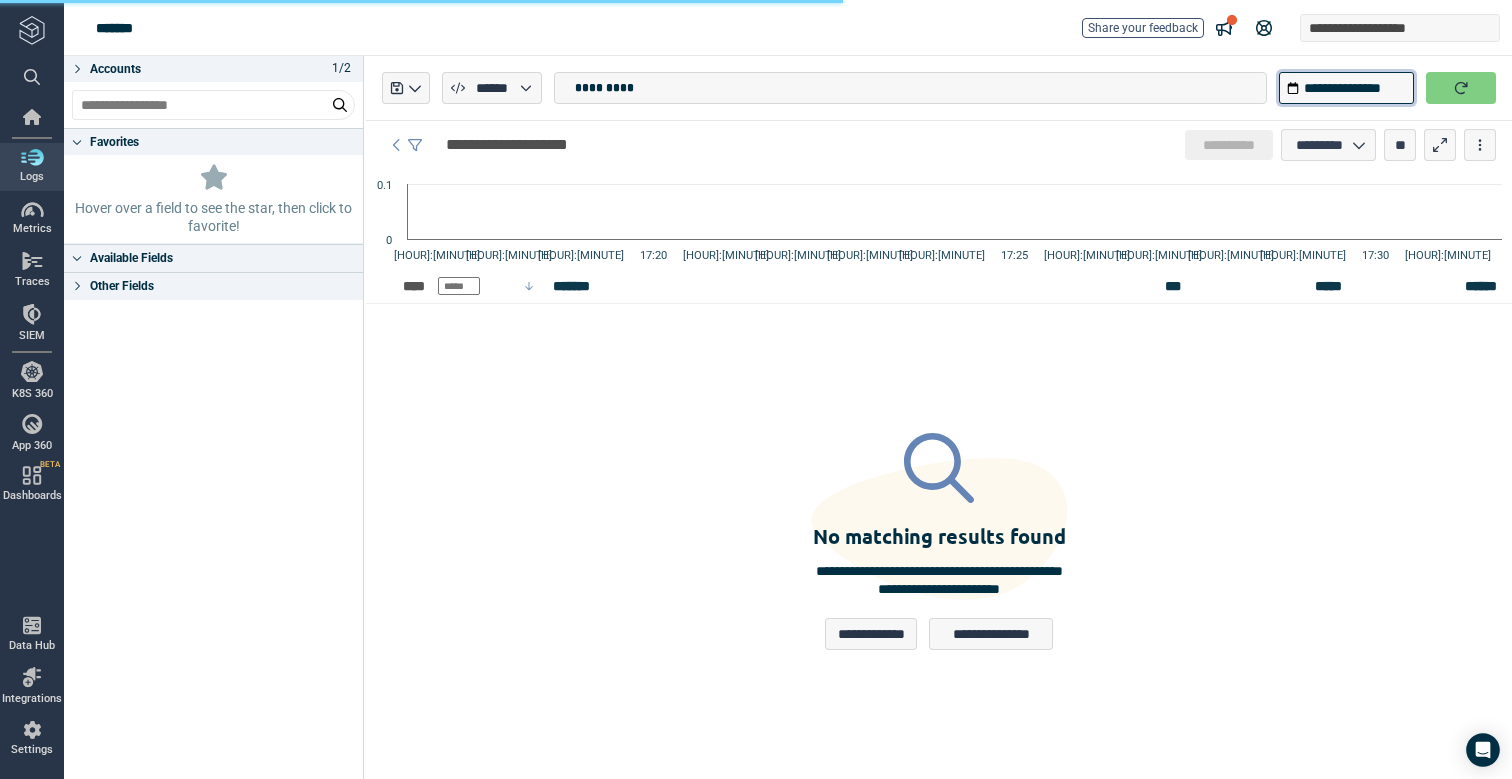 click on "**********" at bounding box center (1346, 88) 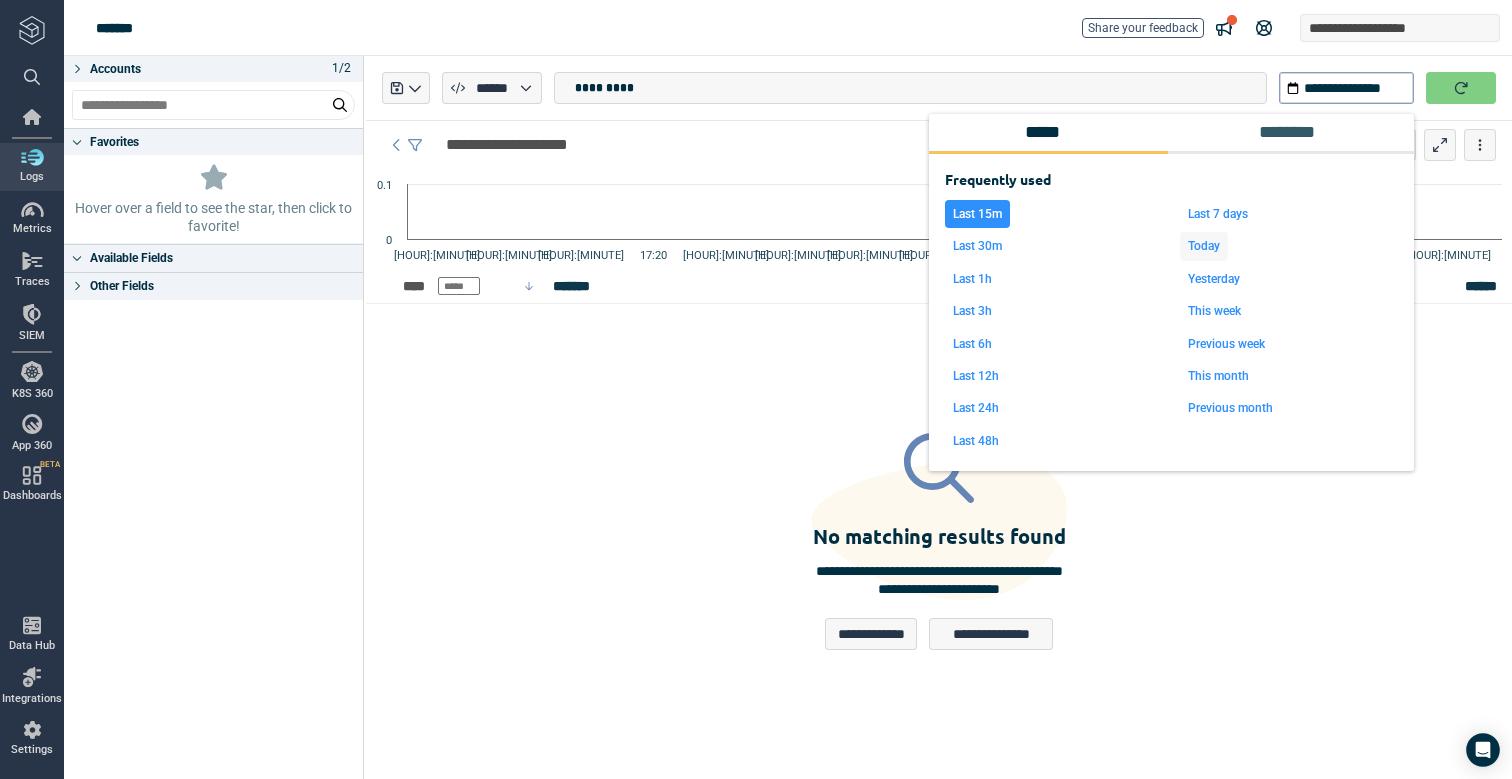 click on "Today" at bounding box center (1204, 246) 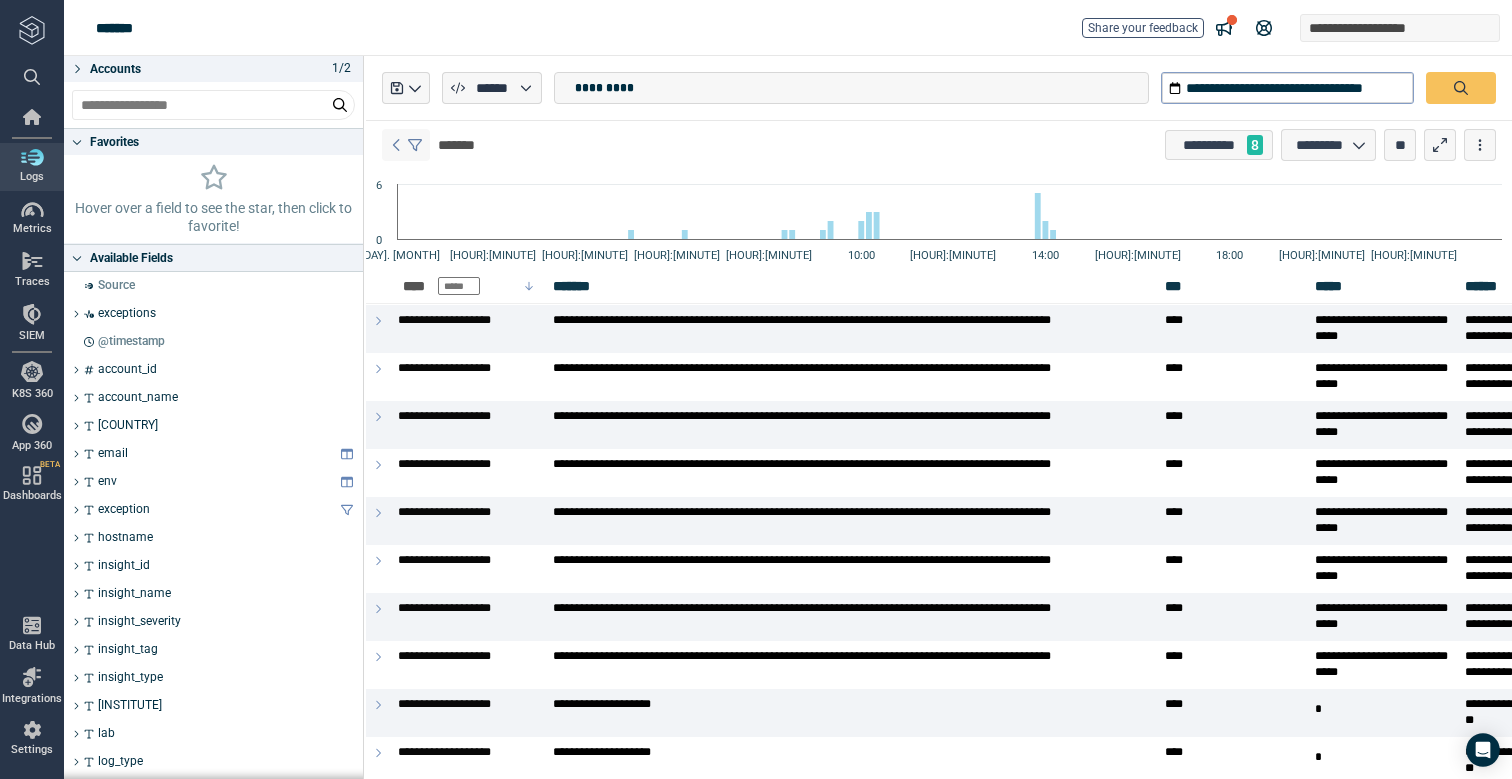click at bounding box center [397, 145] 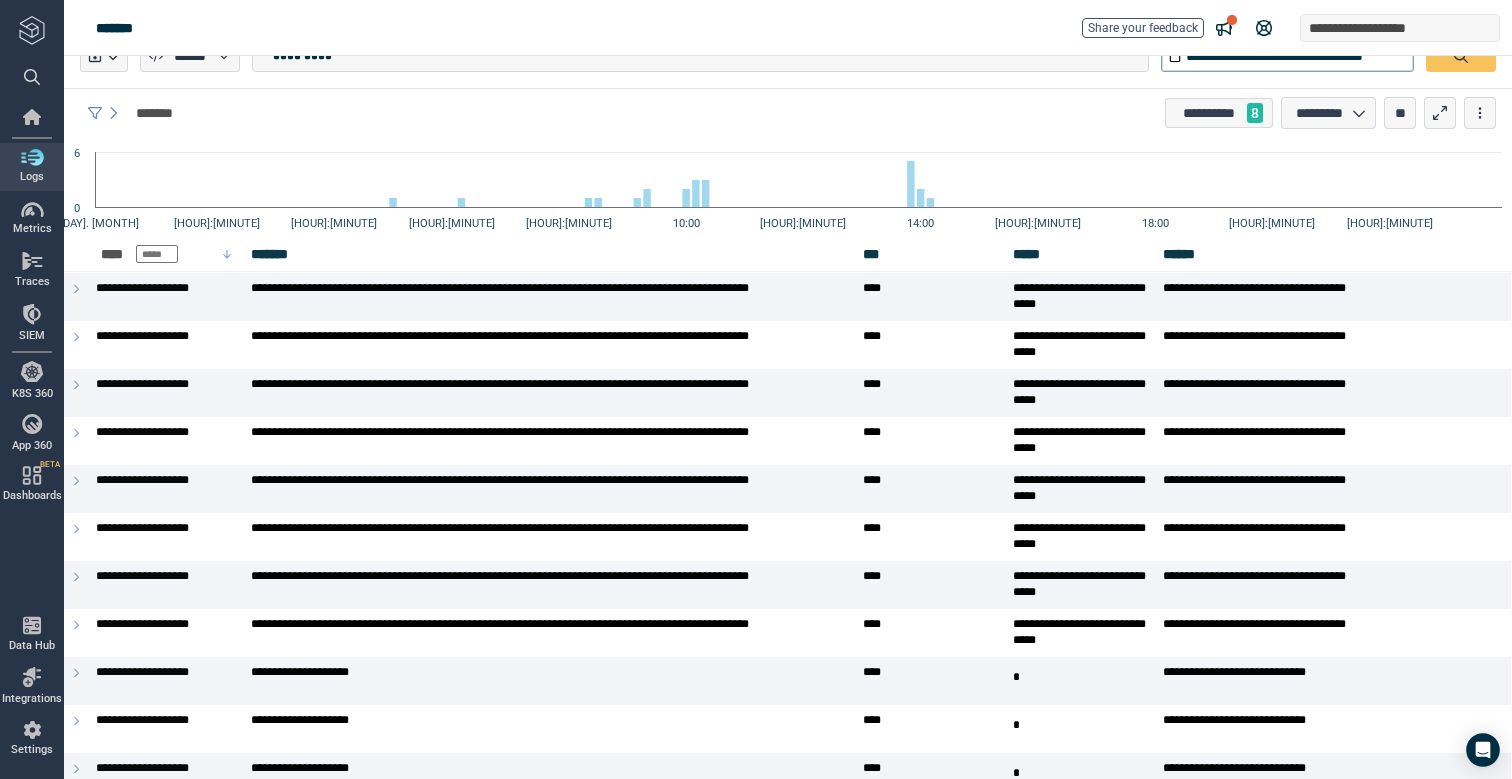 scroll, scrollTop: 0, scrollLeft: 0, axis: both 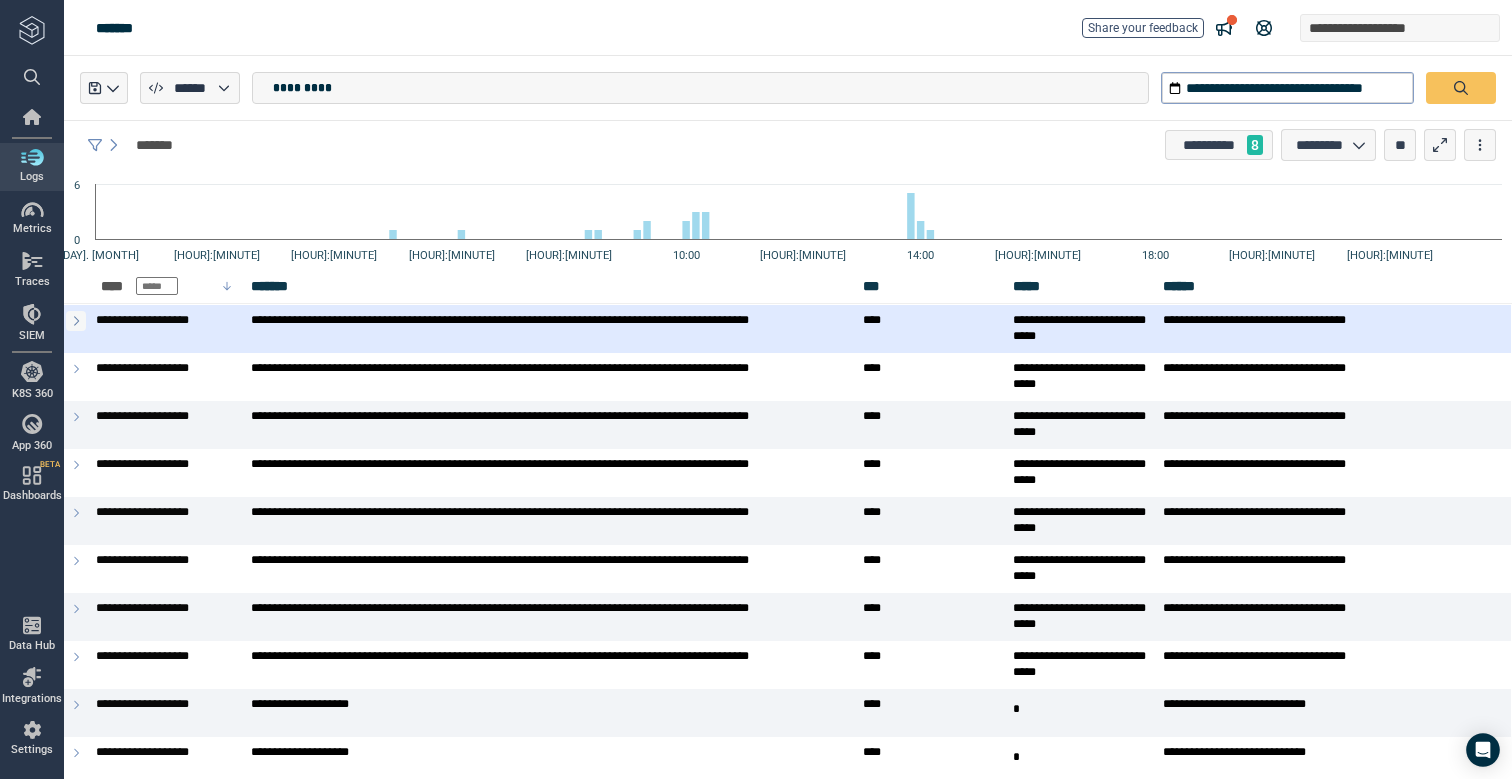 click at bounding box center (76, 321) 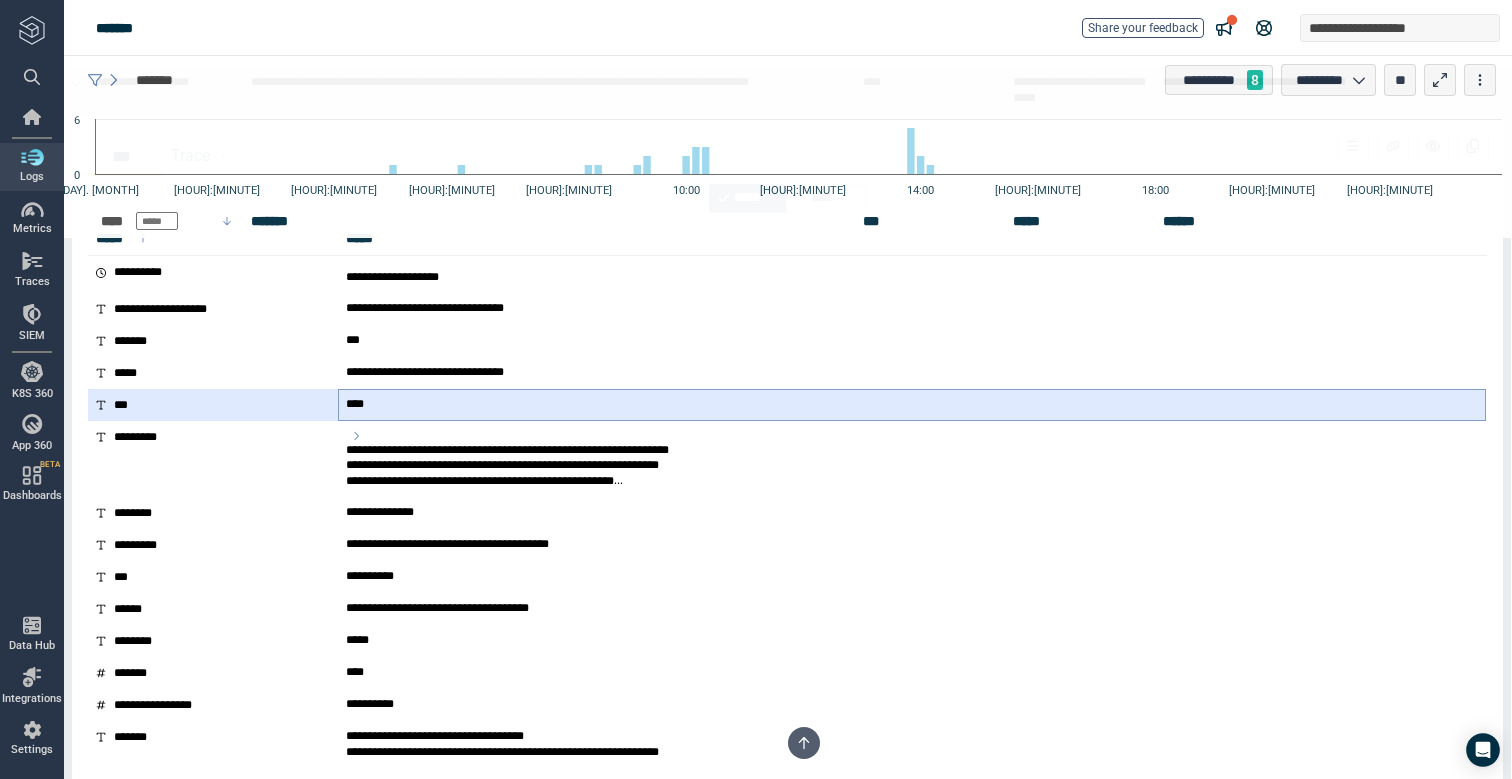 scroll, scrollTop: 0, scrollLeft: 0, axis: both 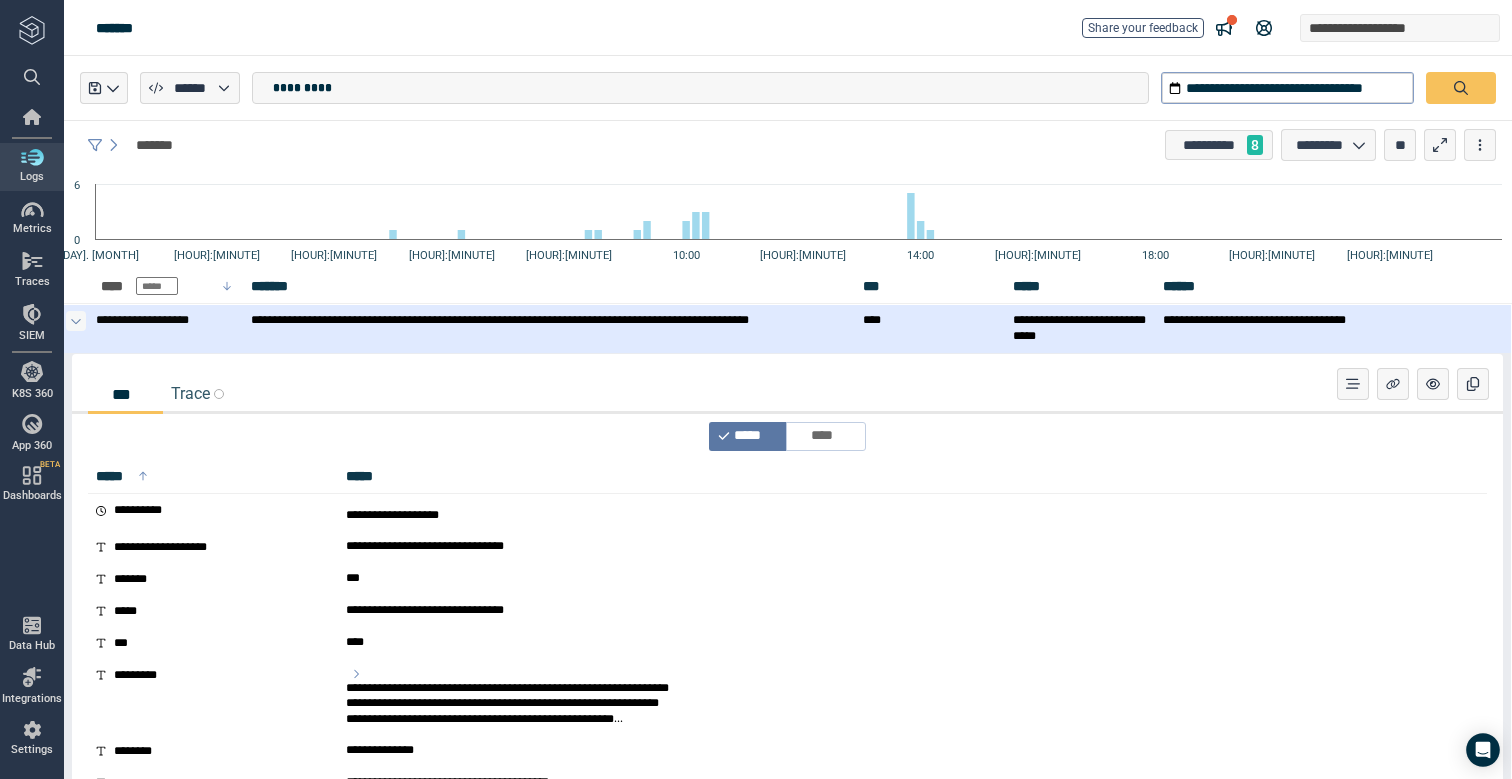 click at bounding box center [76, 321] 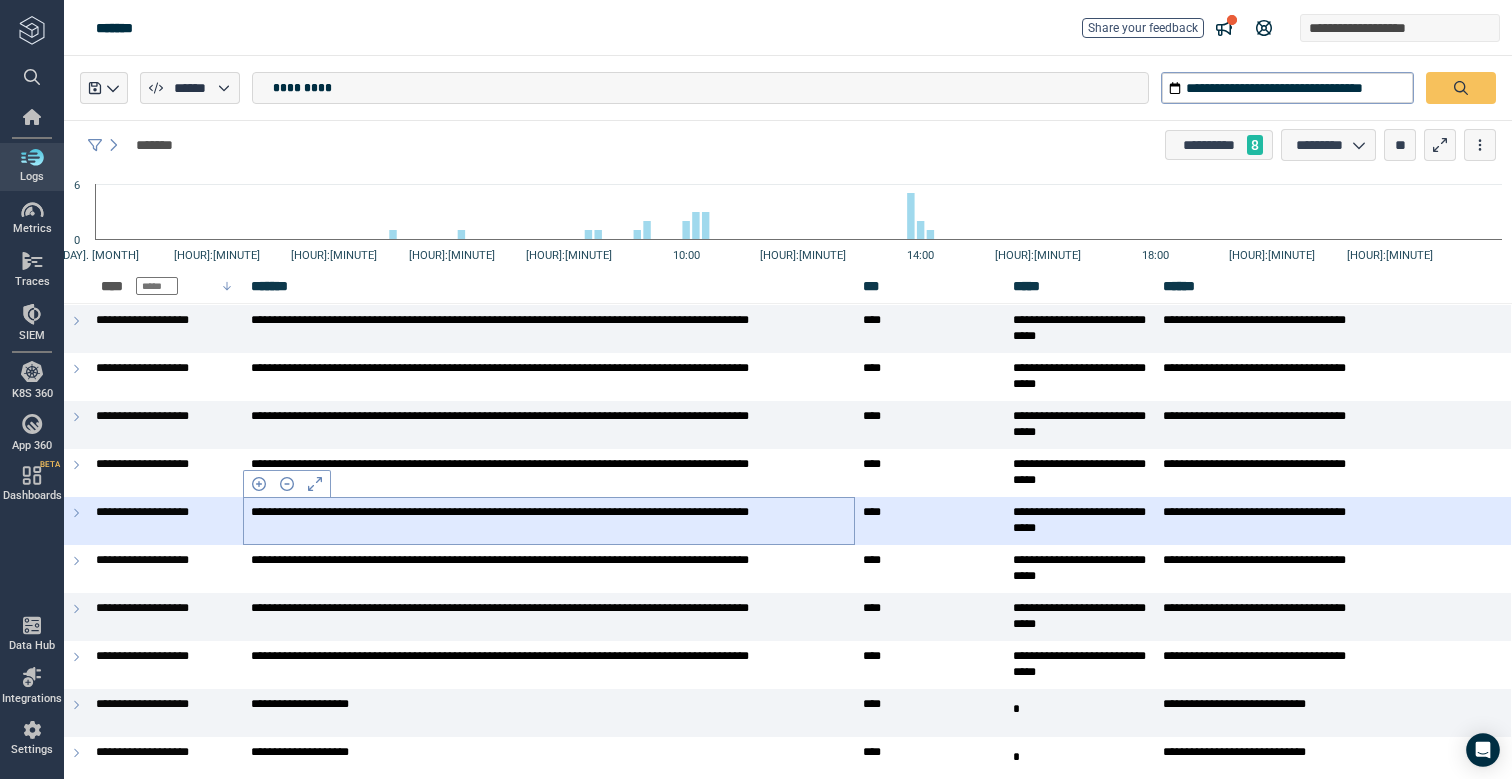 type 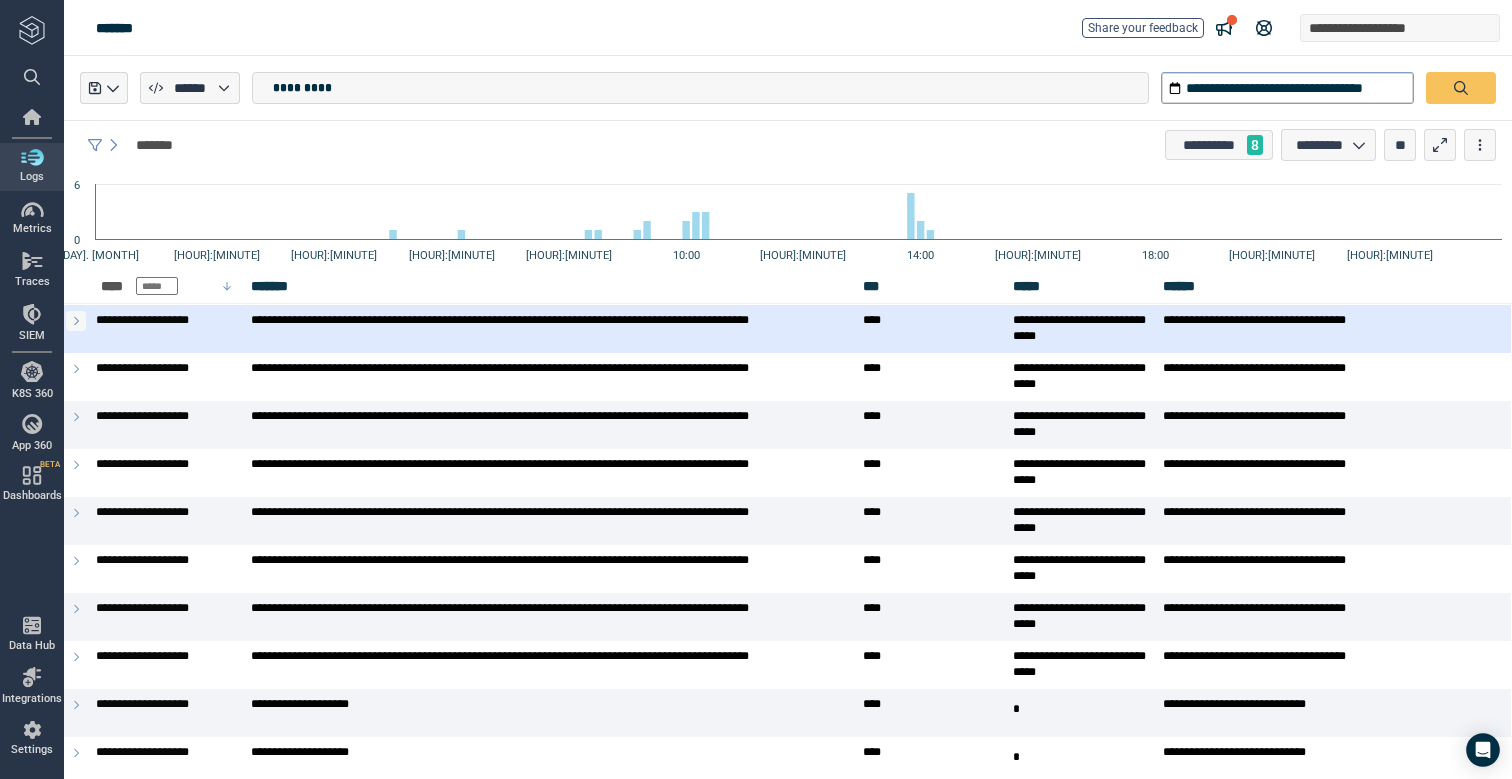 click at bounding box center (76, 321) 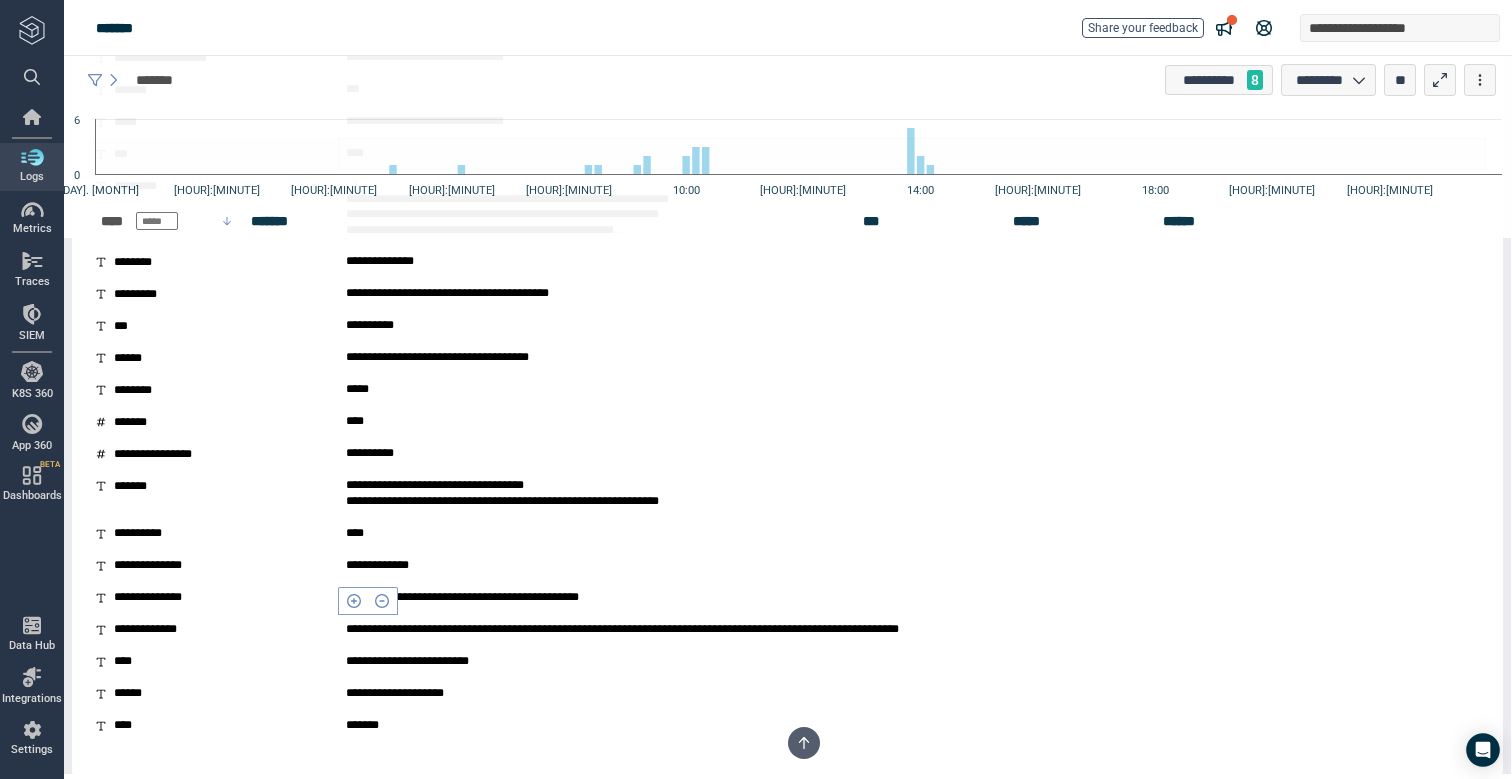 scroll, scrollTop: 492, scrollLeft: 0, axis: vertical 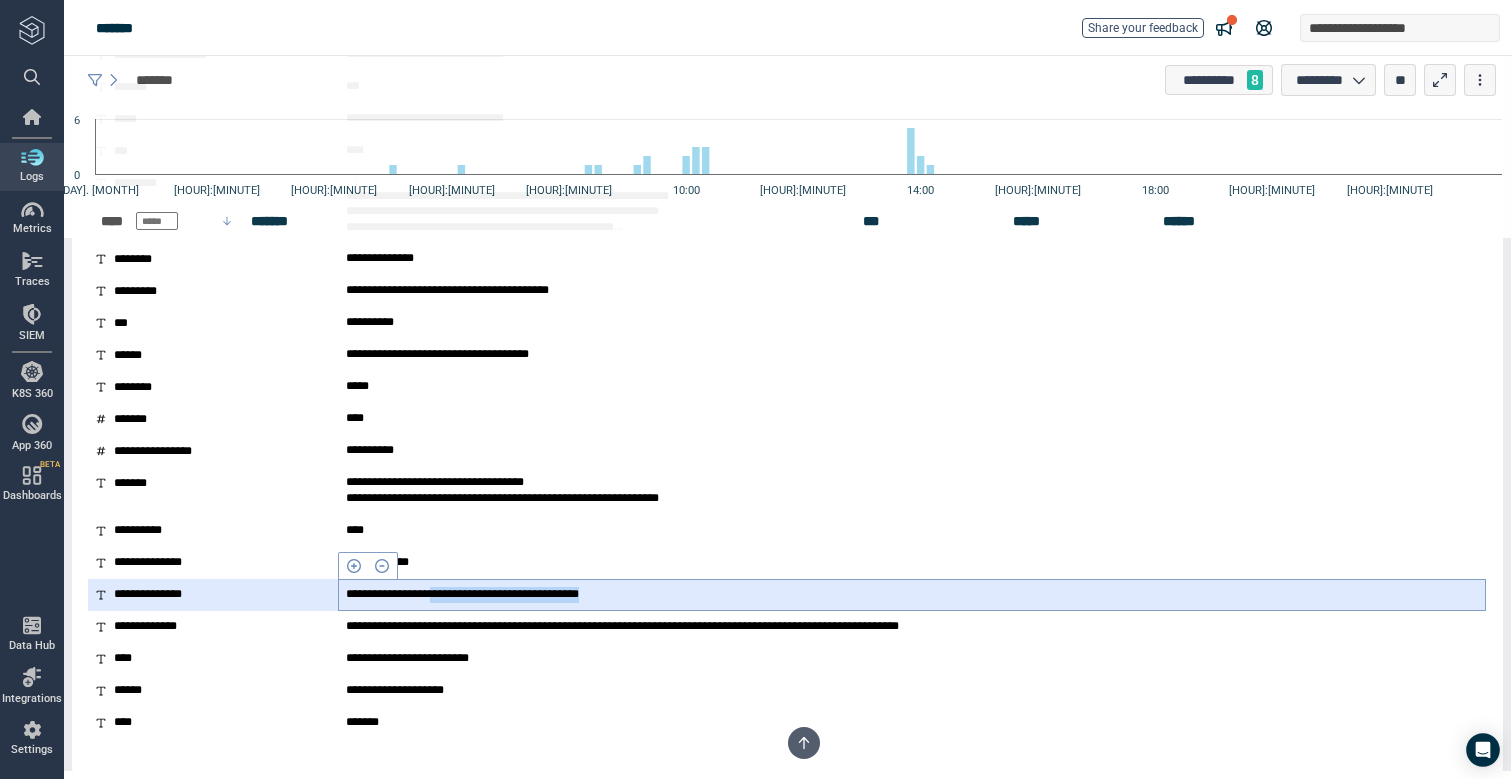 drag, startPoint x: 468, startPoint y: 596, endPoint x: 685, endPoint y: 587, distance: 217.18655 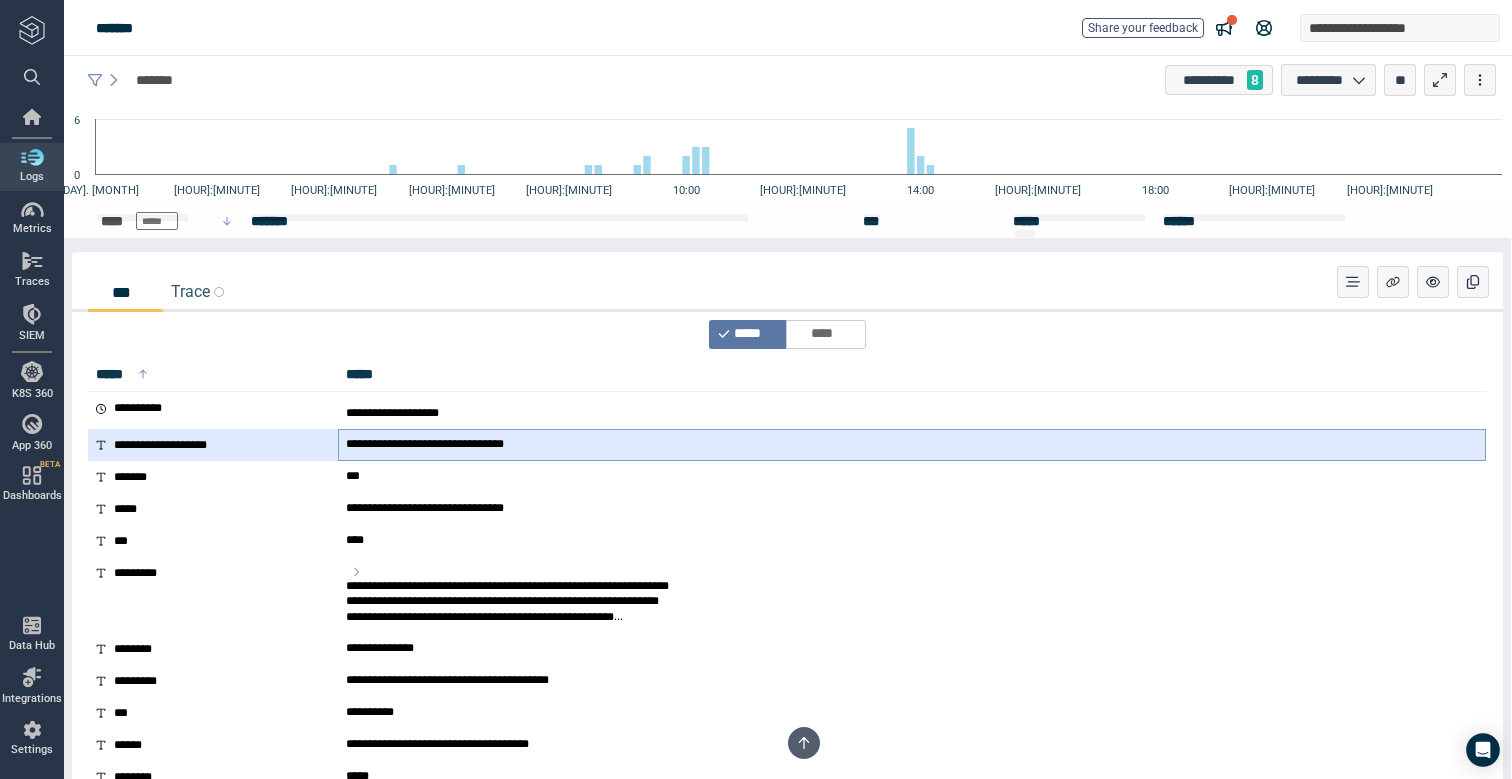 scroll, scrollTop: 215, scrollLeft: 0, axis: vertical 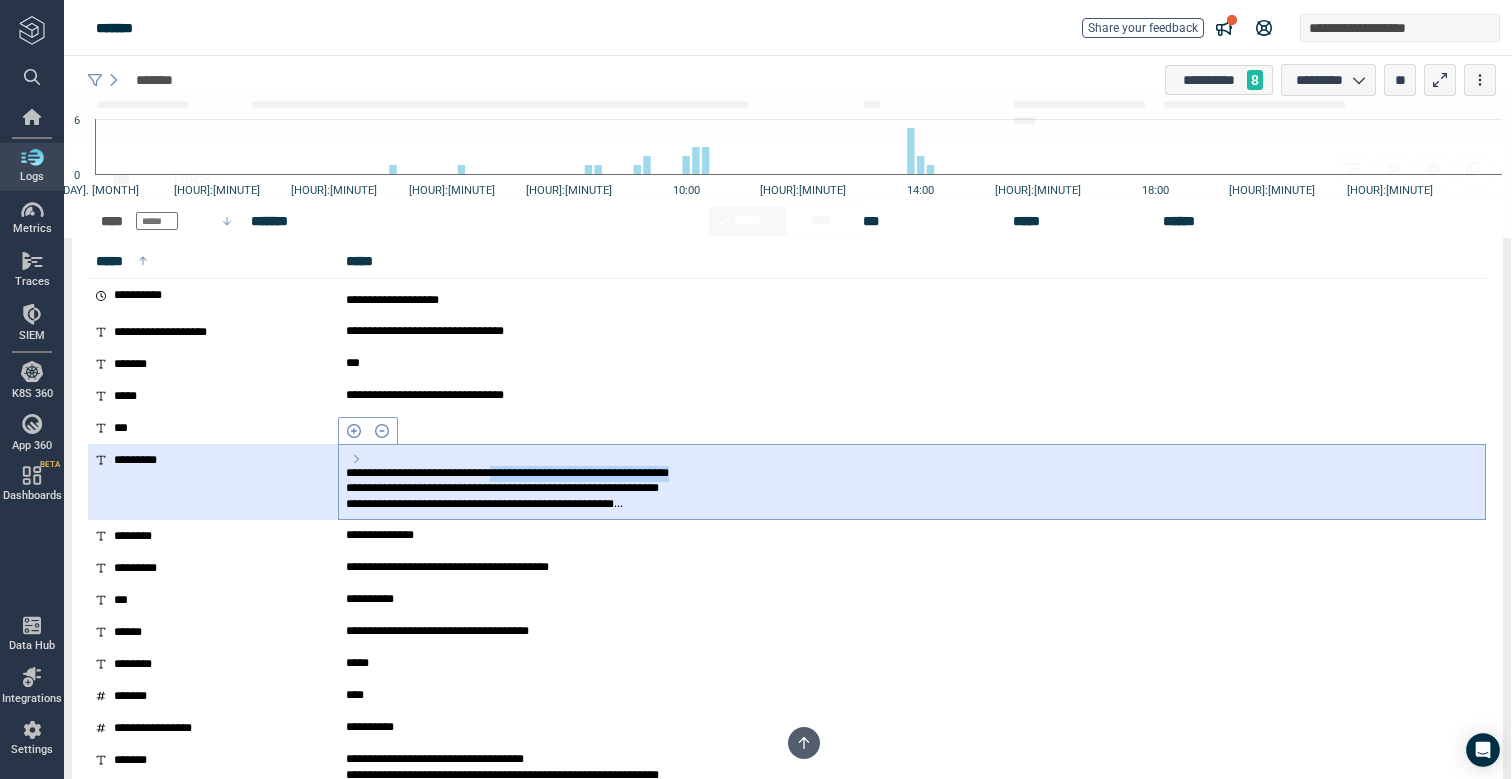 drag, startPoint x: 556, startPoint y: 477, endPoint x: 814, endPoint y: 467, distance: 258.19373 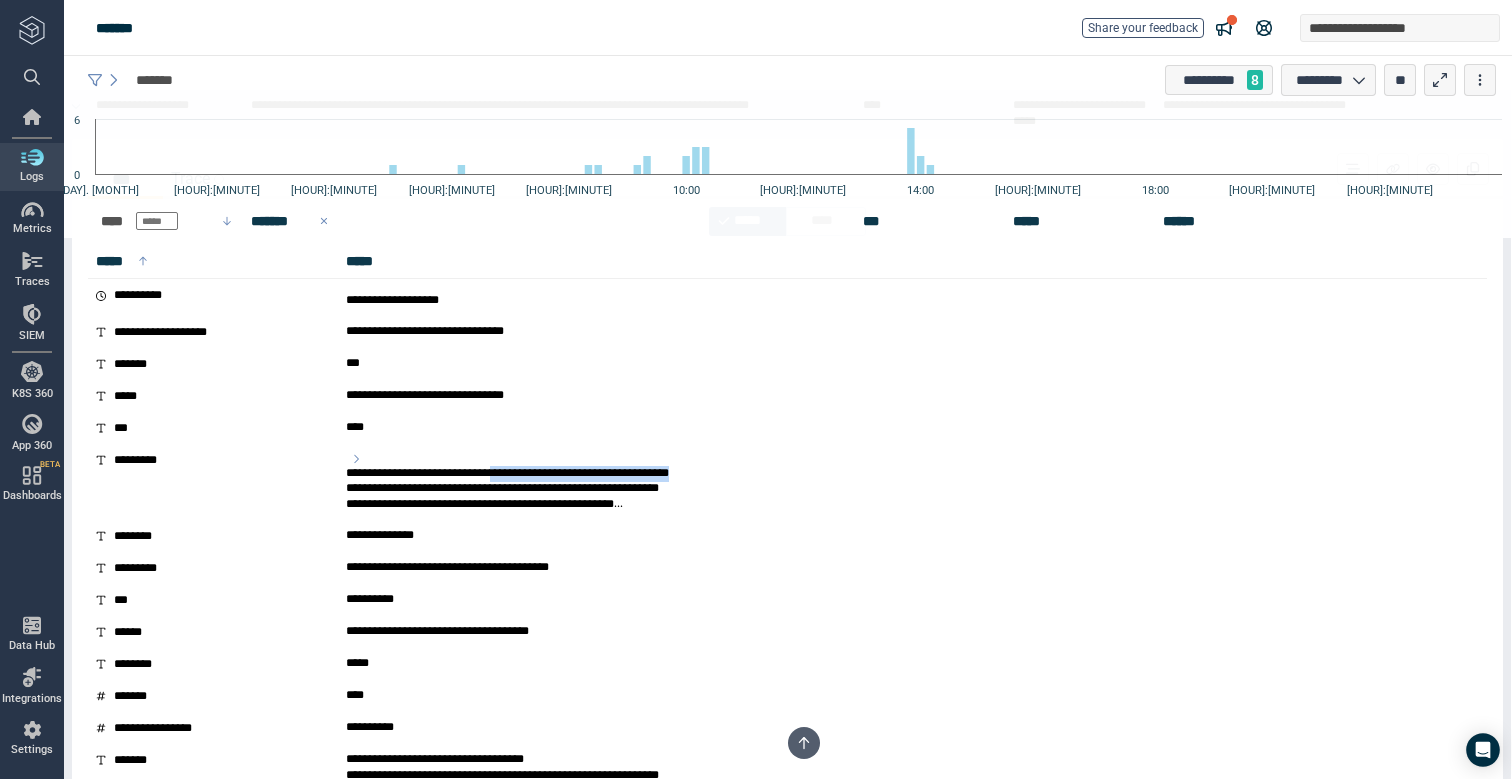 scroll, scrollTop: 0, scrollLeft: 0, axis: both 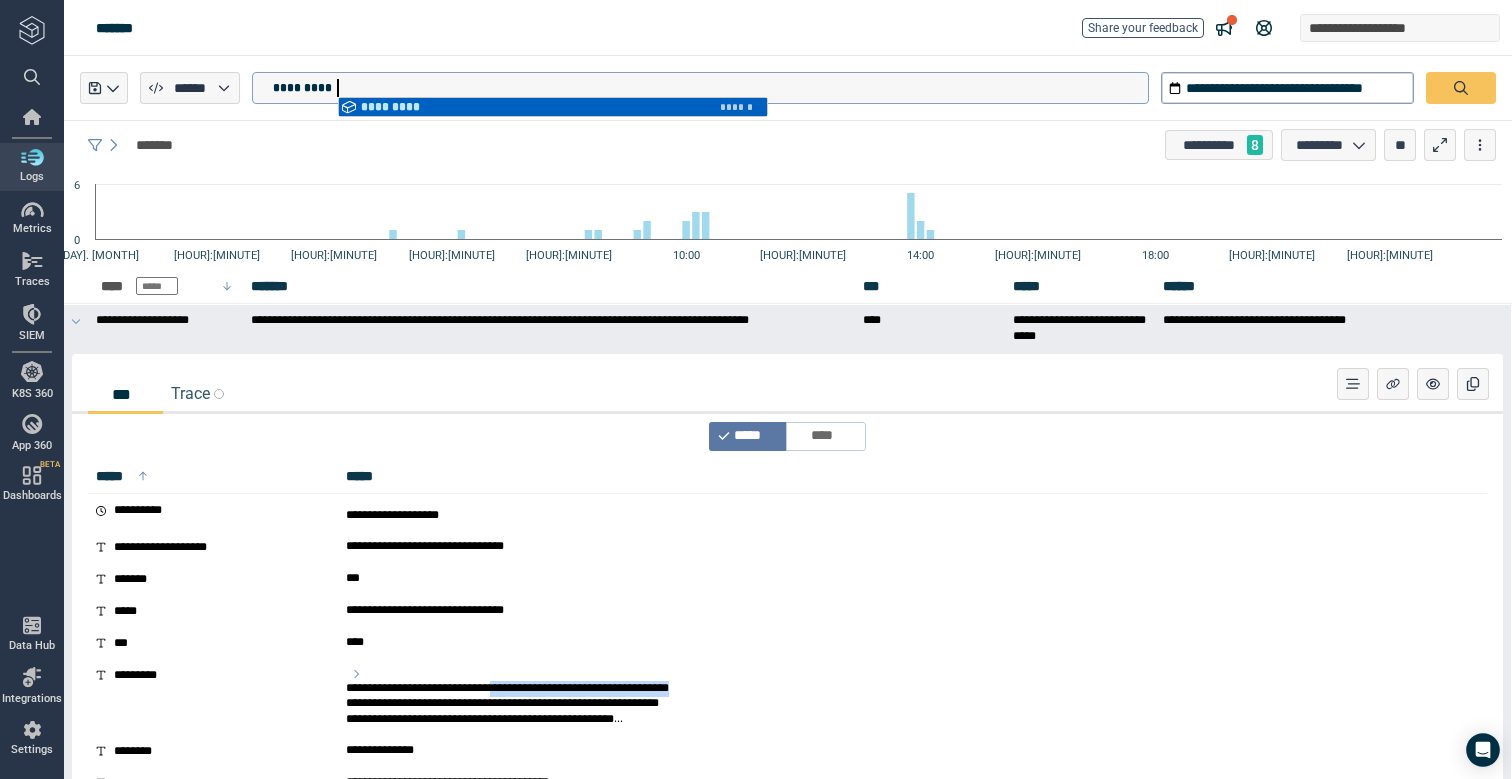 click on "*********" at bounding box center [710, 88] 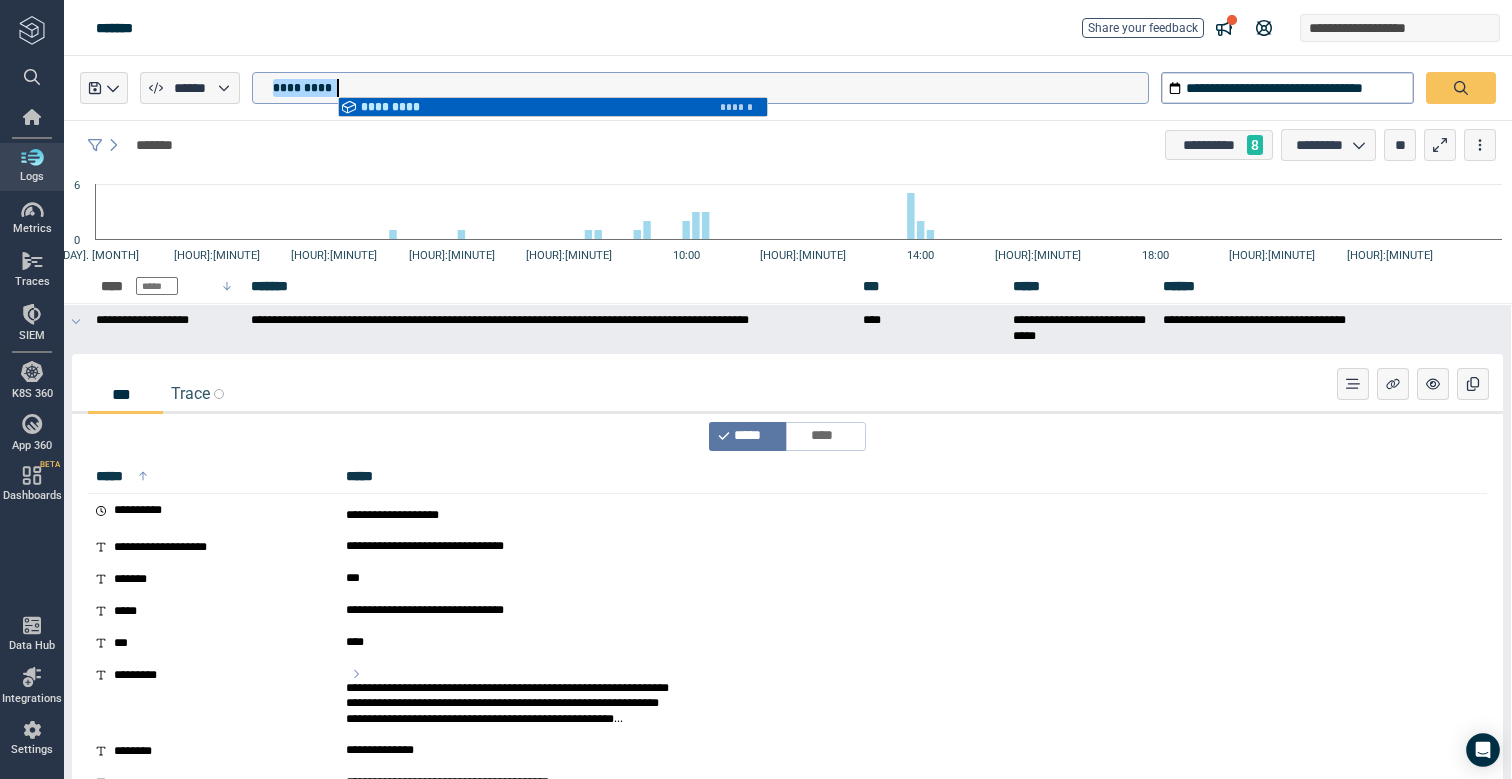click on "*********" at bounding box center [710, 88] 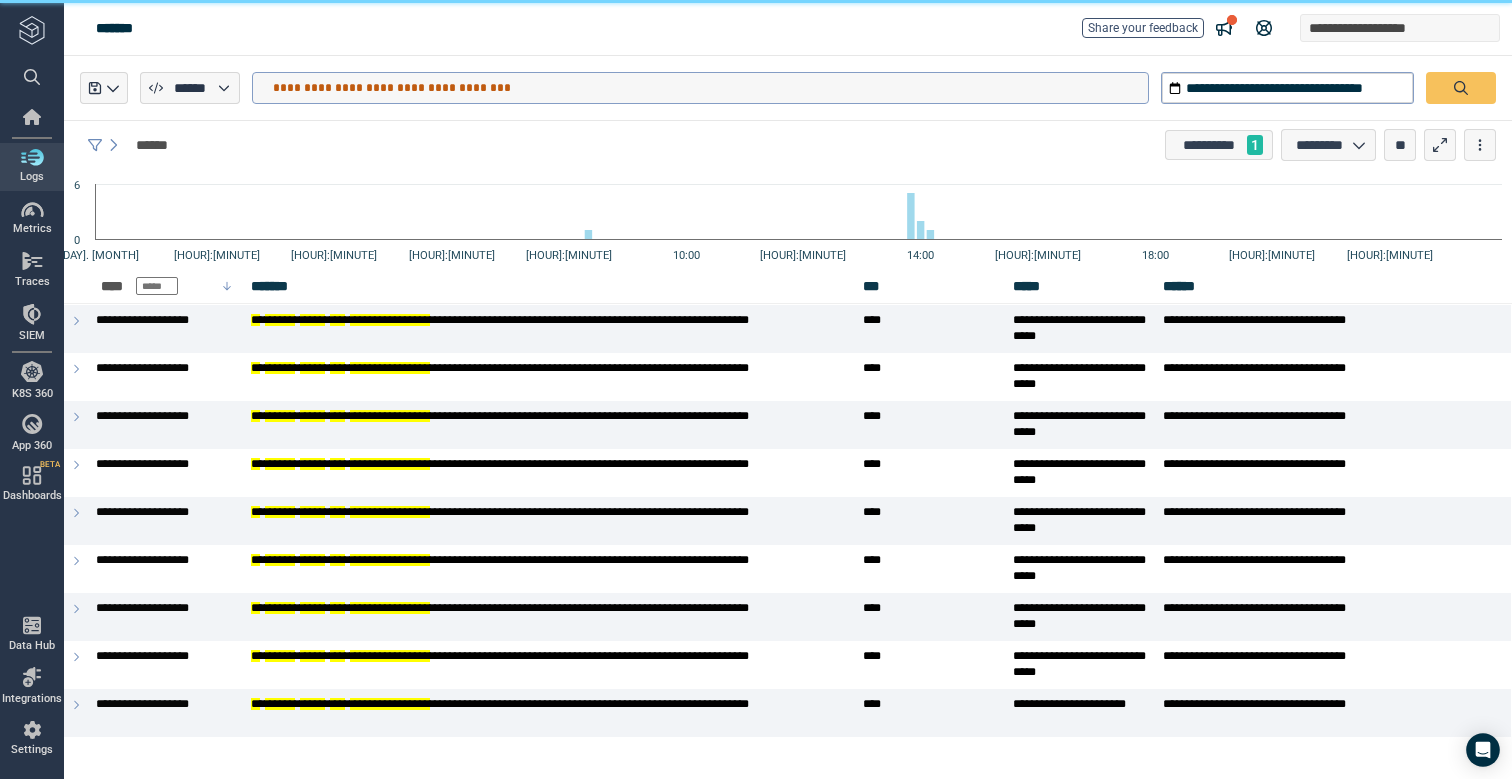 type on "**********" 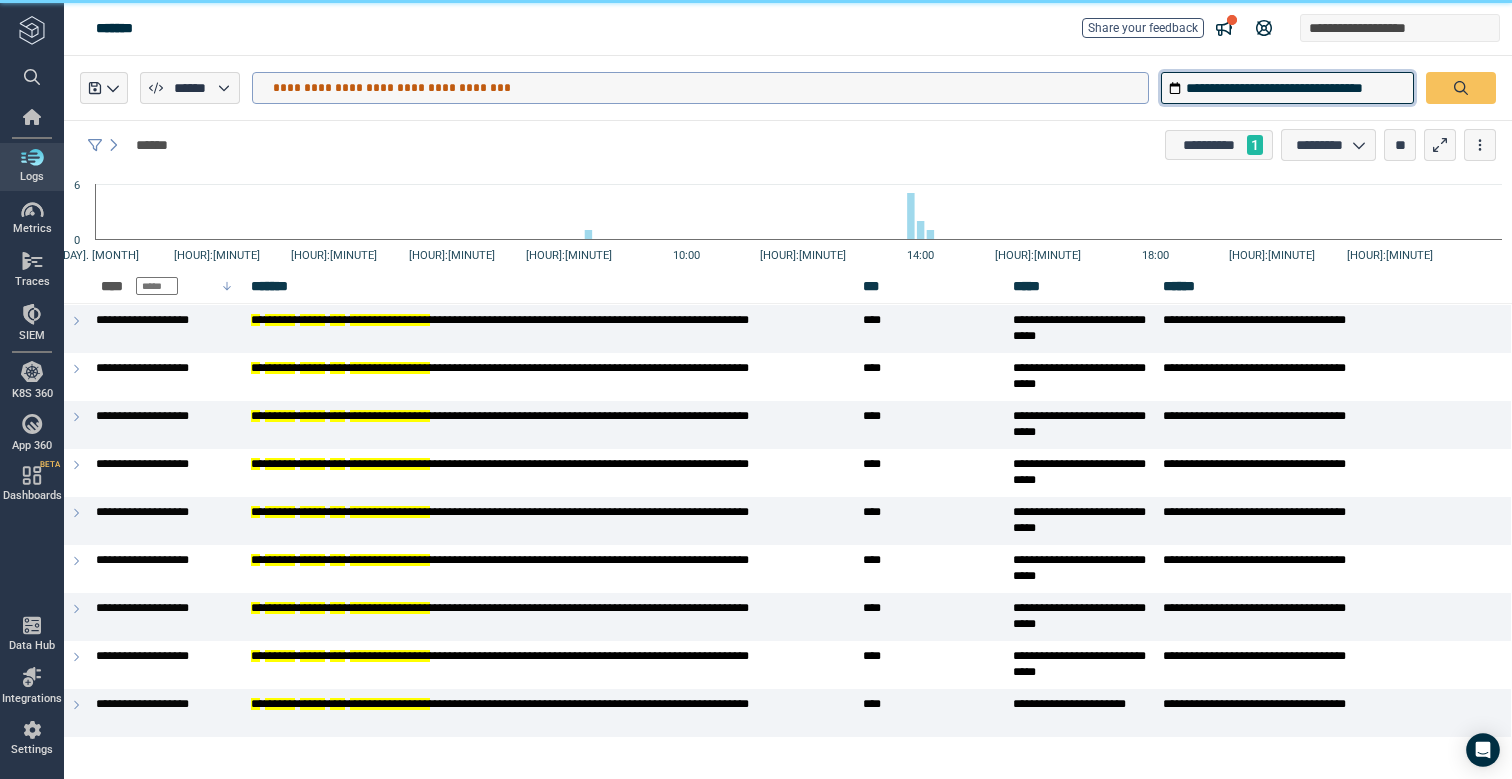 click on "**********" at bounding box center (1287, 88) 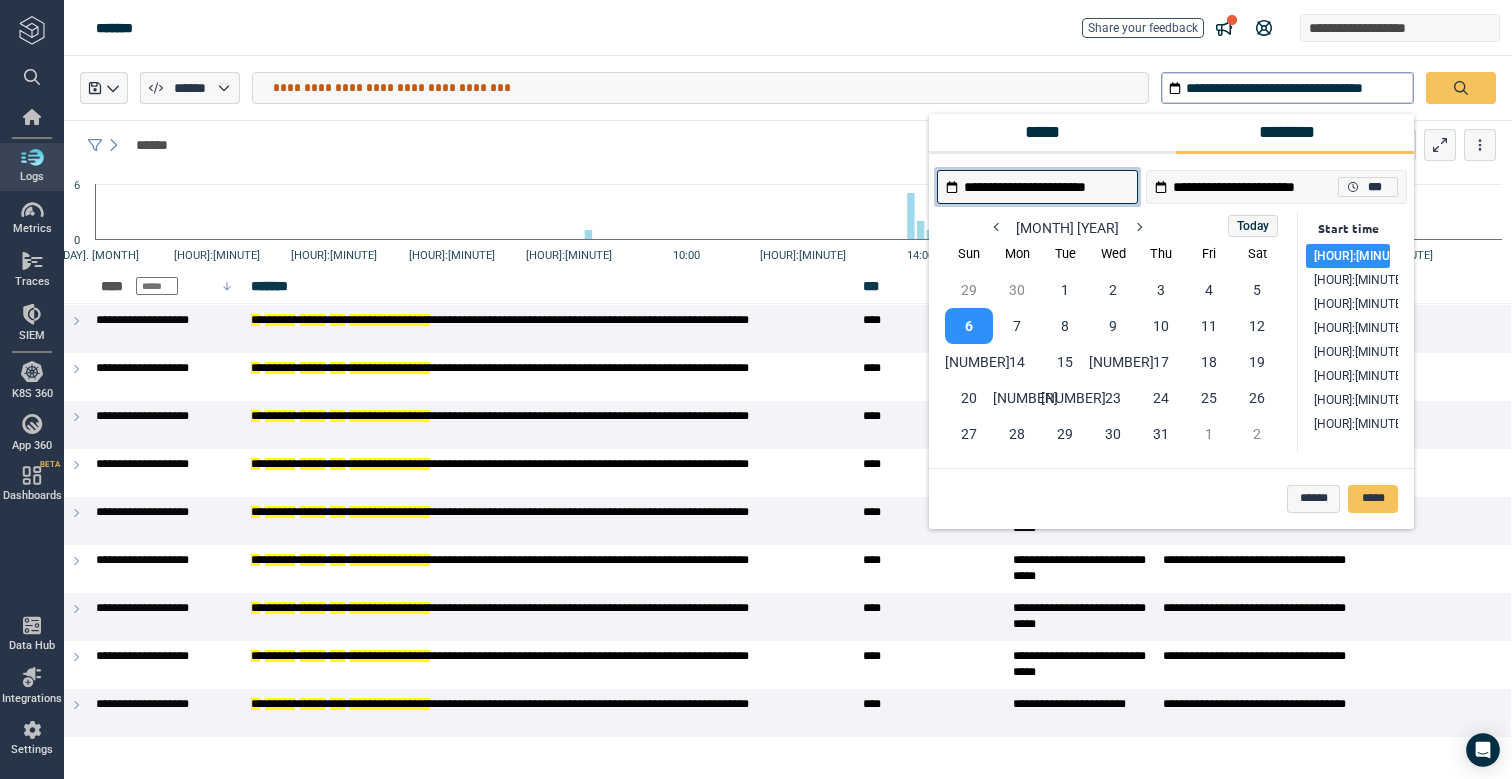 click on "*****" at bounding box center [1048, 132] 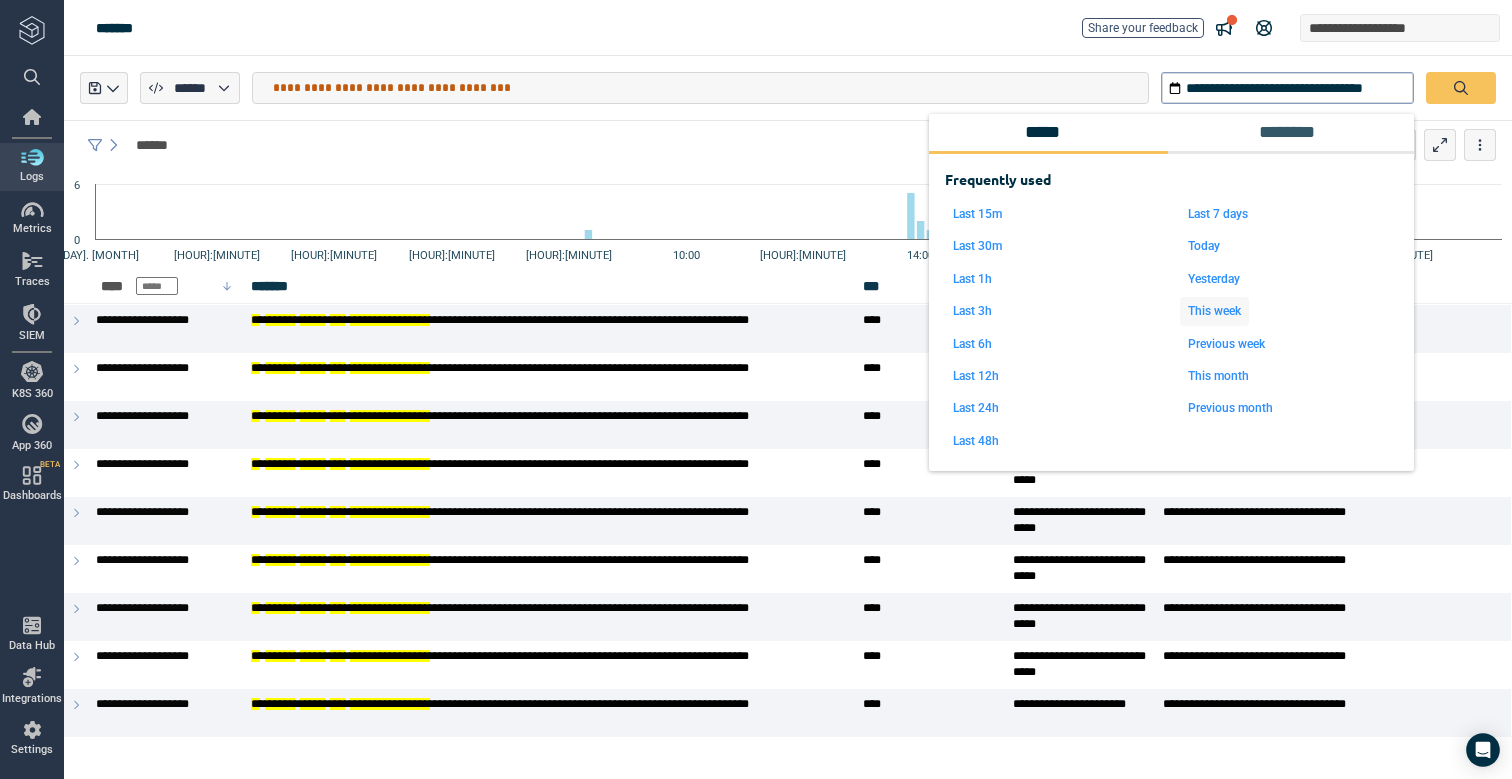 click on "This week" at bounding box center (1214, 311) 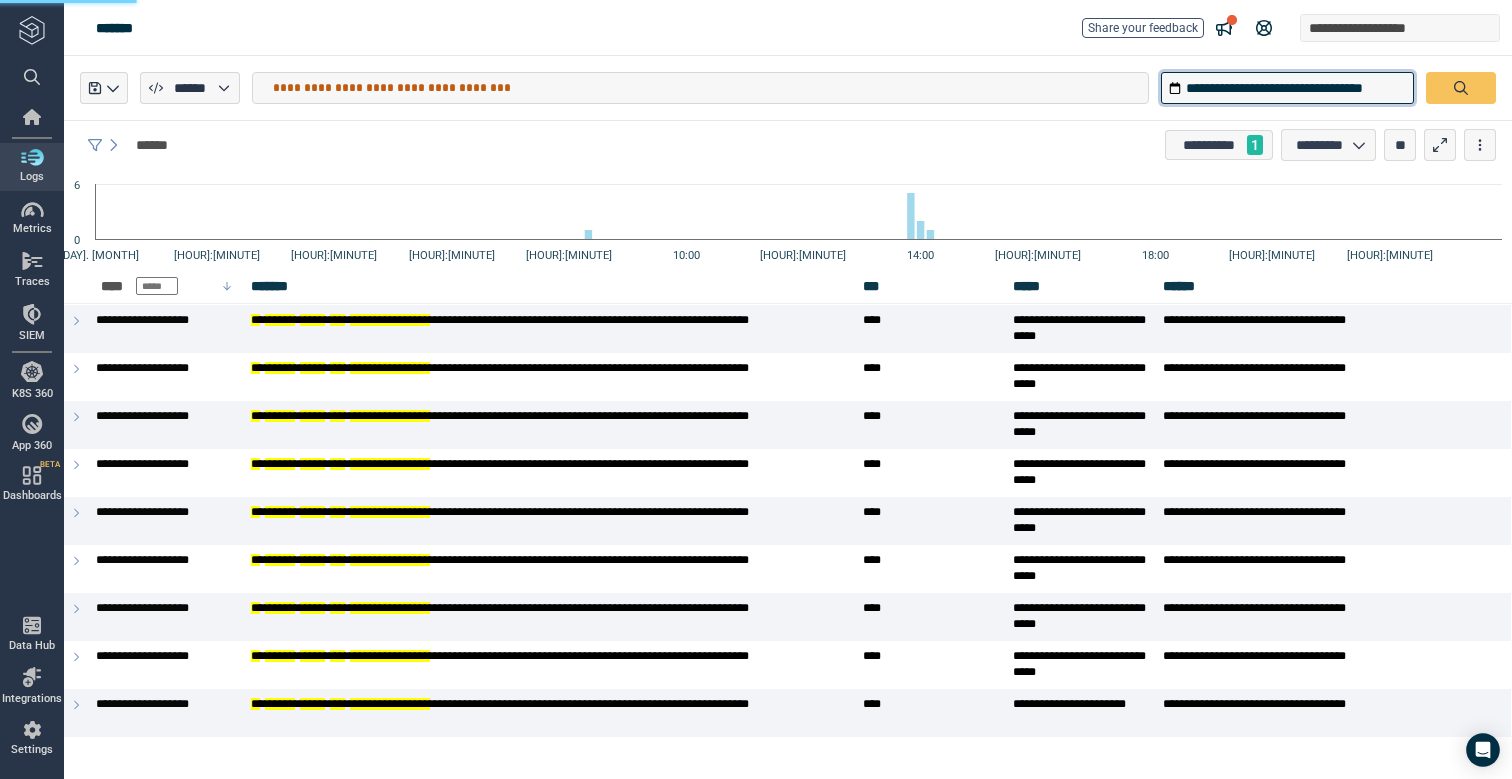 click on "**********" at bounding box center (1287, 88) 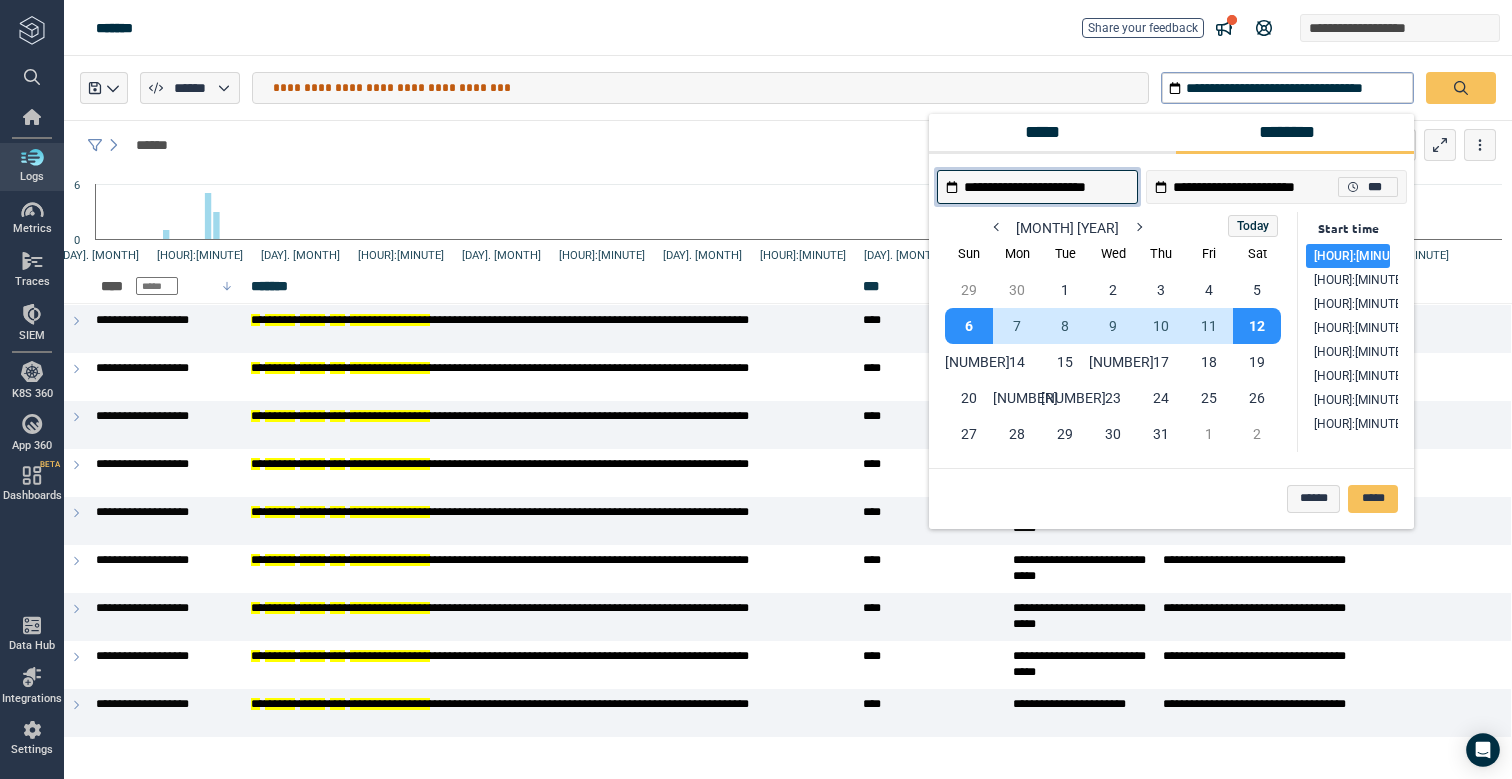 click on "*****" at bounding box center [1048, 132] 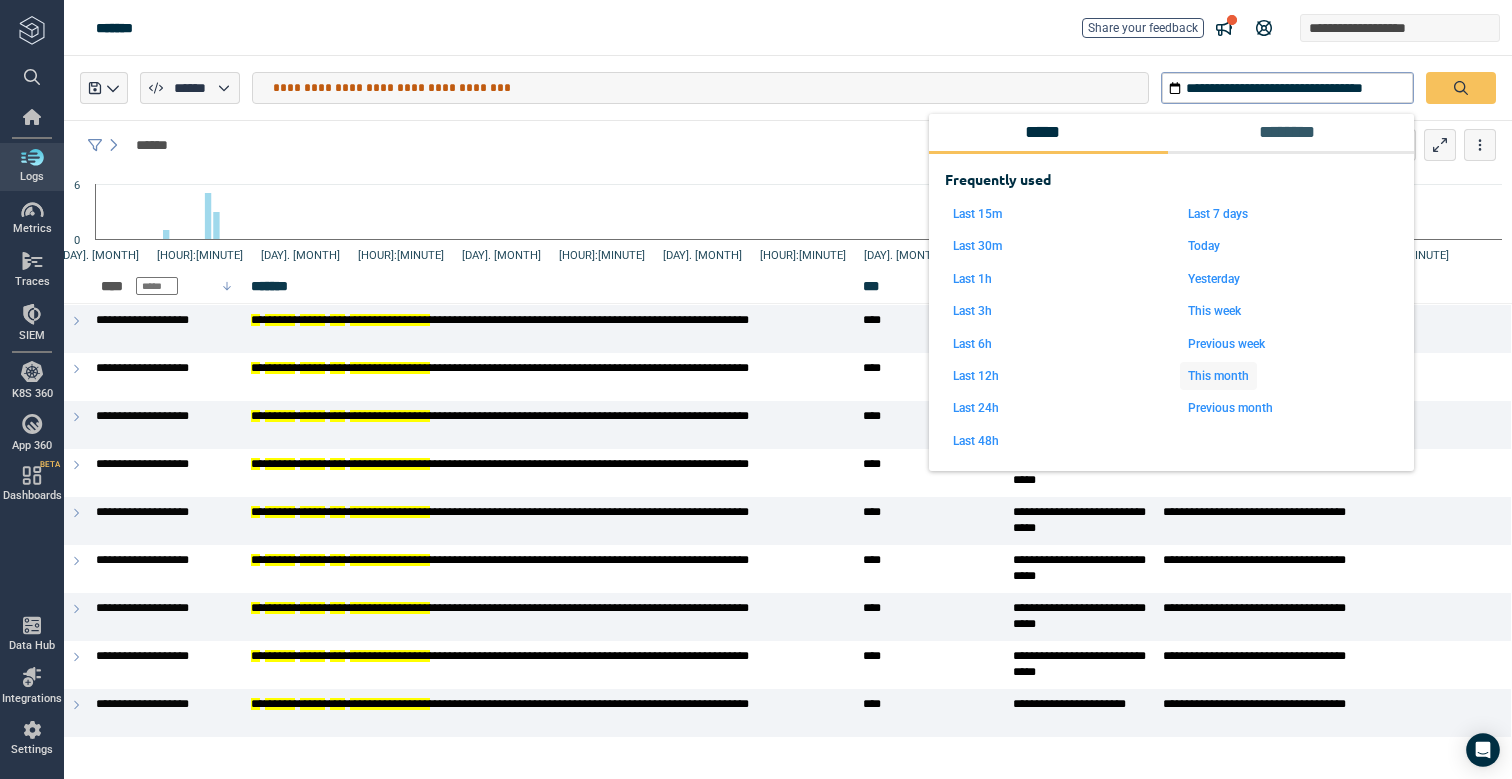 click on "This month" at bounding box center (1218, 376) 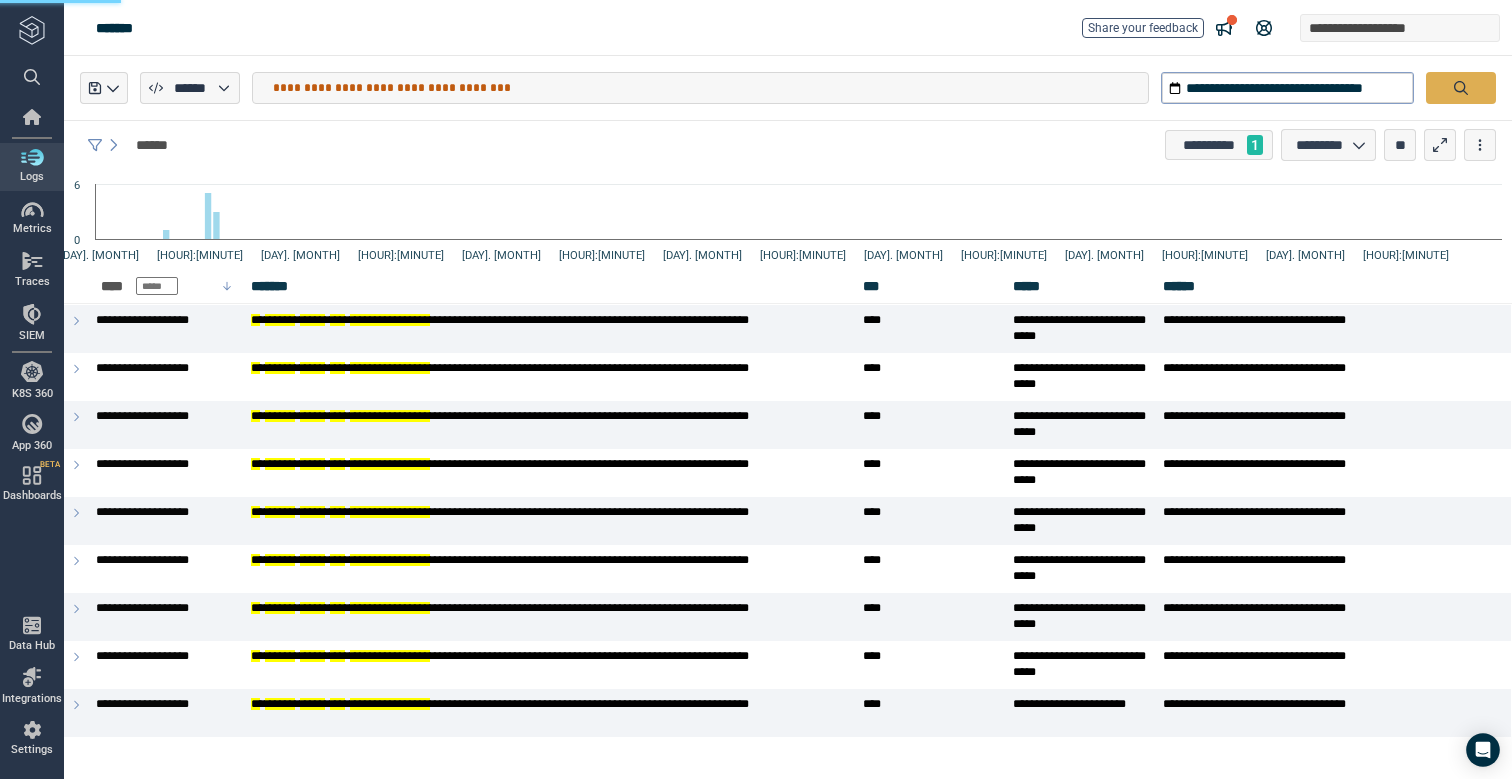 click at bounding box center (1461, 88) 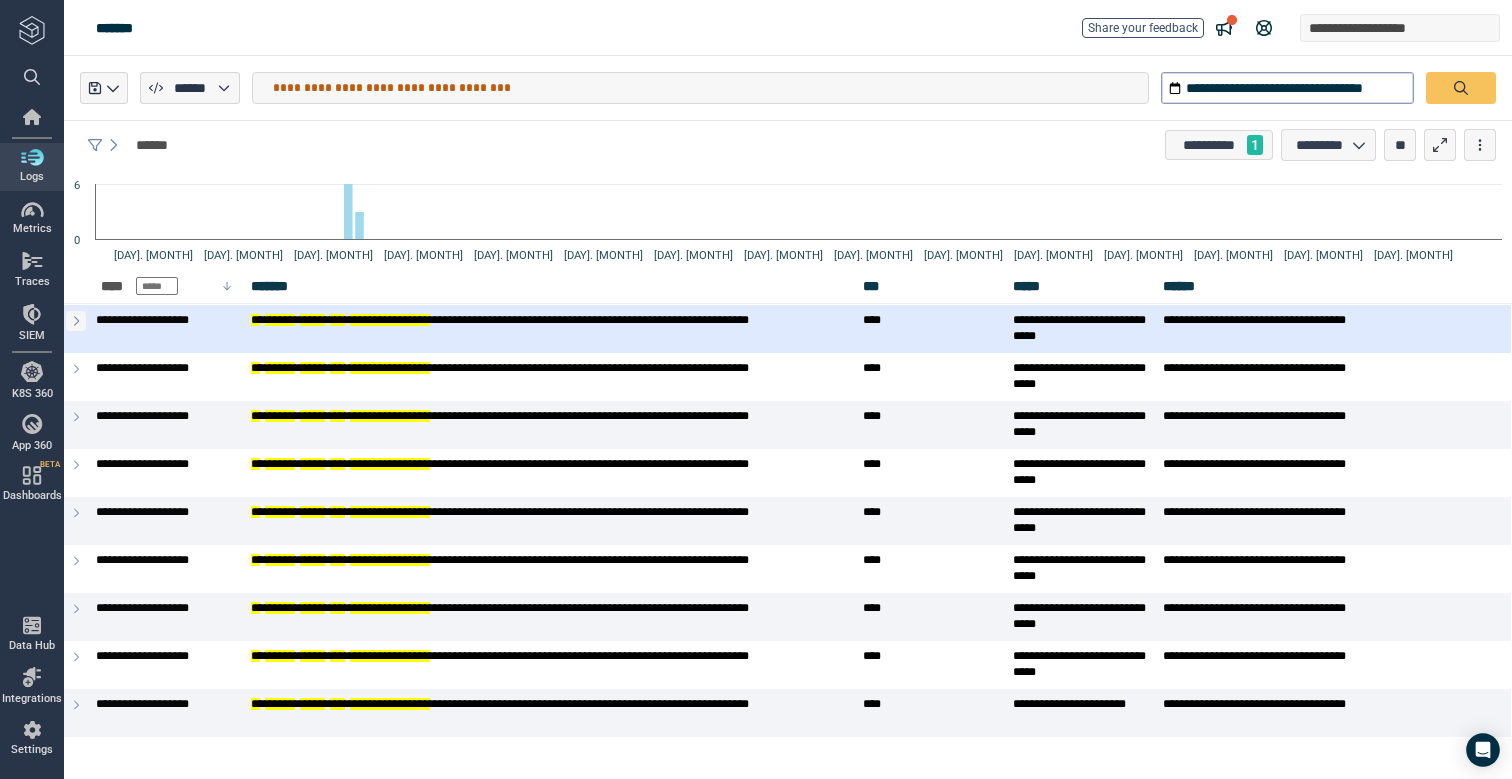 click at bounding box center (76, 321) 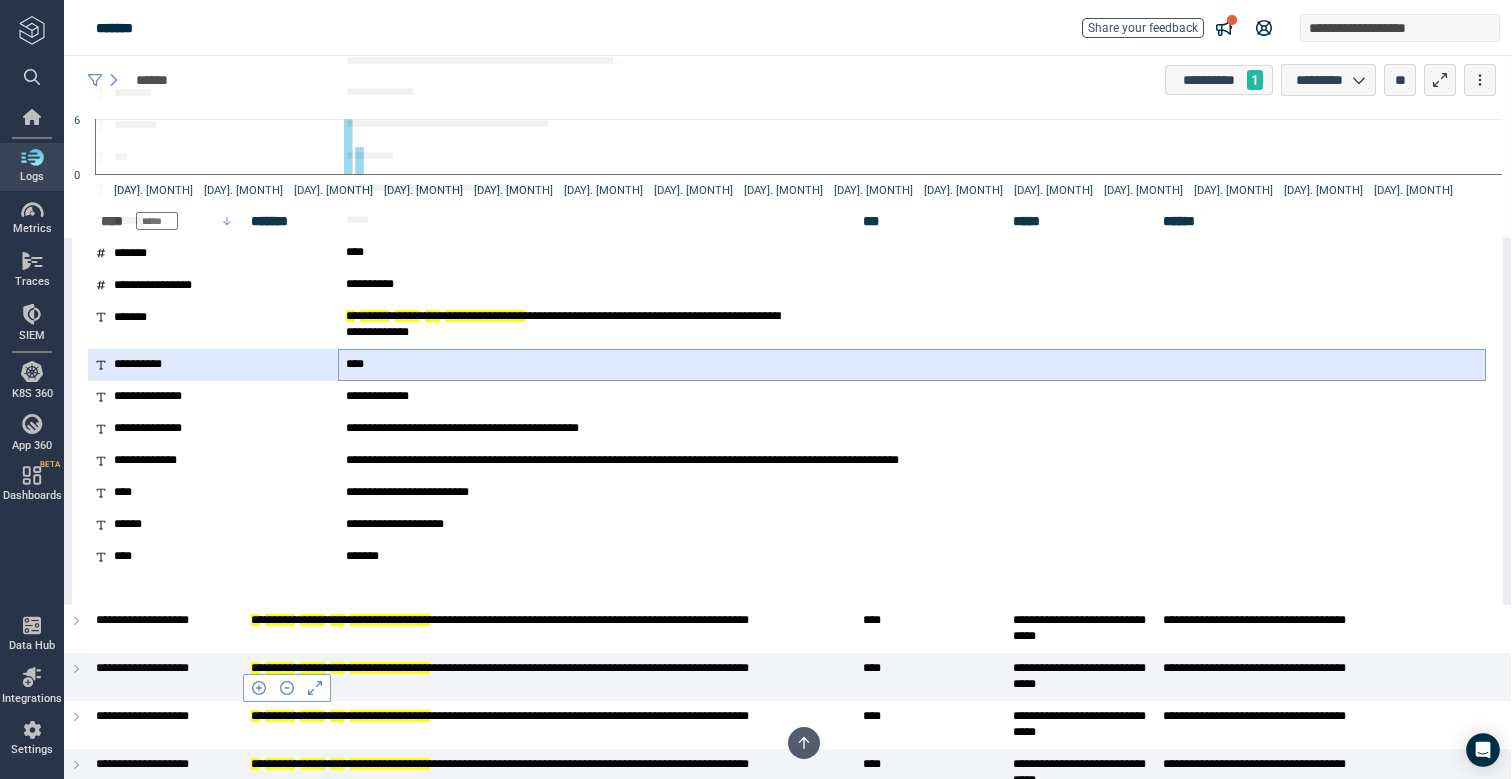 scroll, scrollTop: 649, scrollLeft: 0, axis: vertical 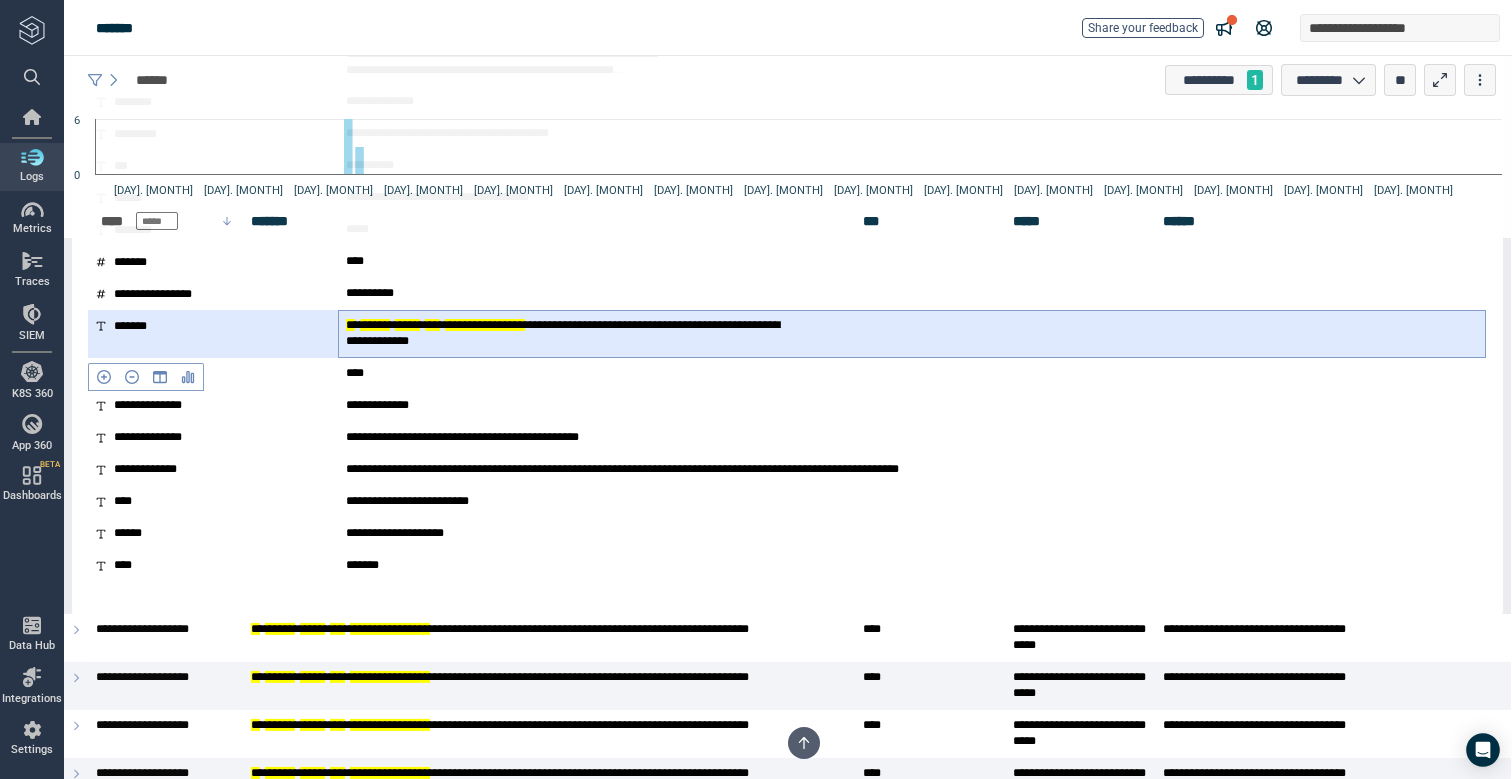 type 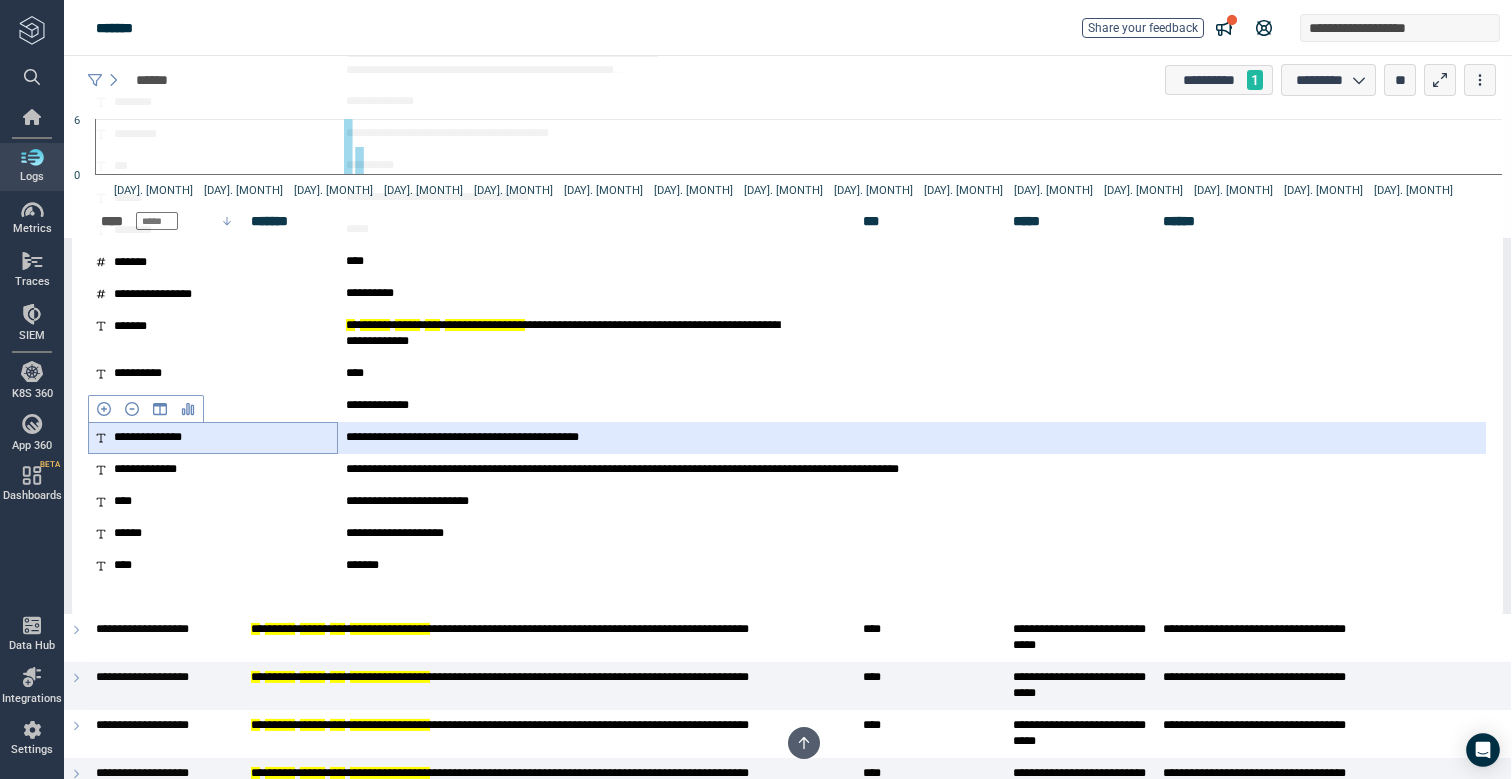 click on "**********" at bounding box center (164, 438) 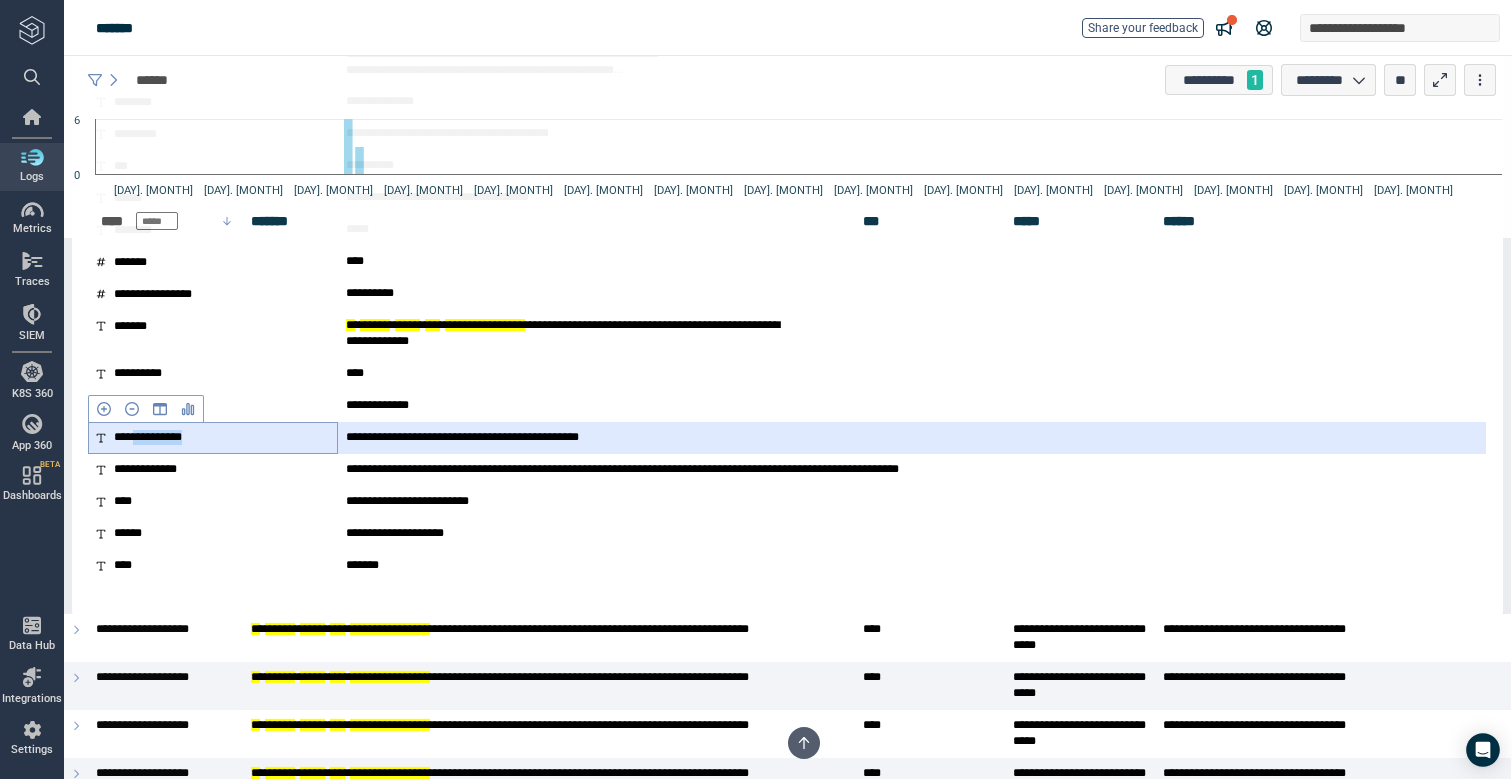 click on "**********" at bounding box center [164, 438] 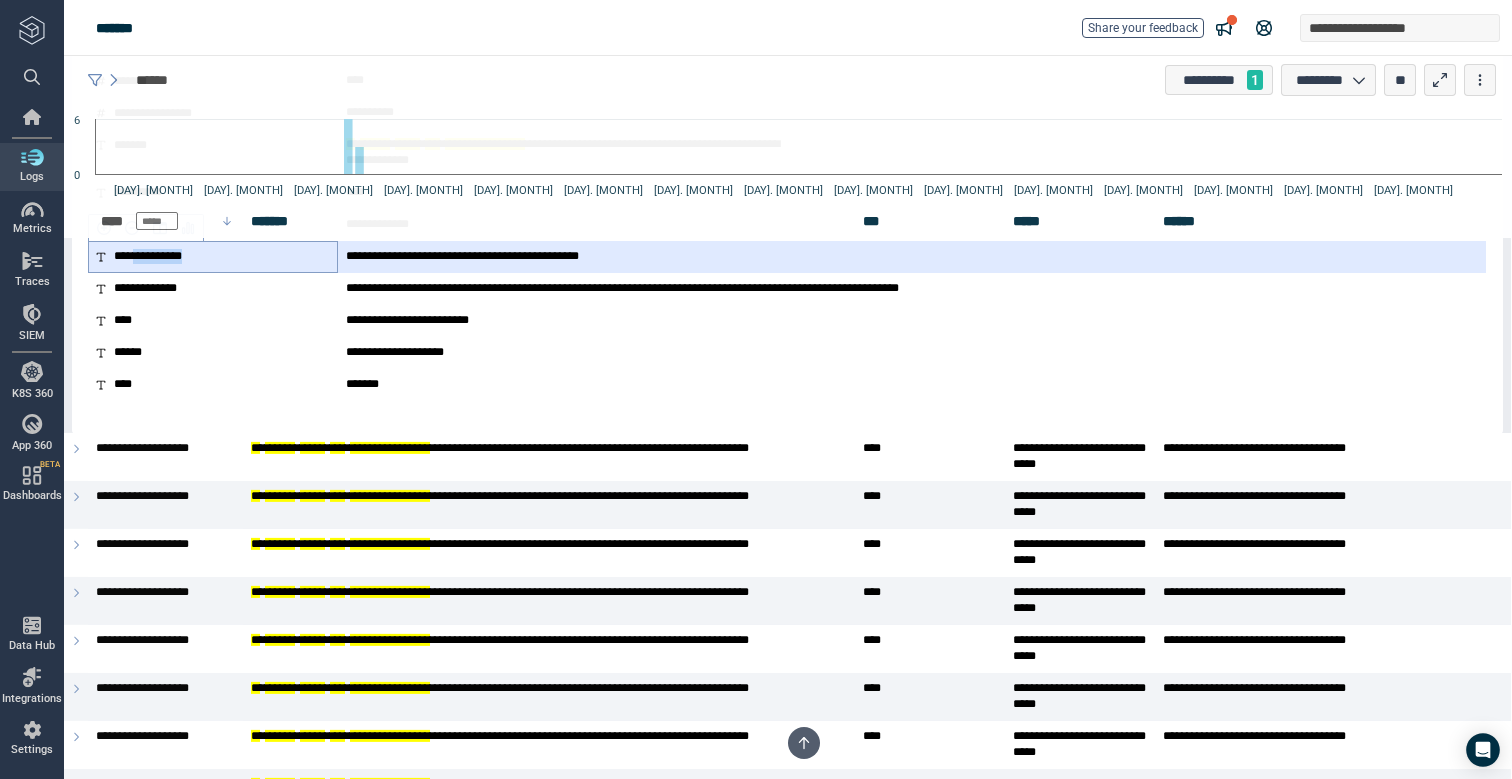 scroll, scrollTop: 869, scrollLeft: 0, axis: vertical 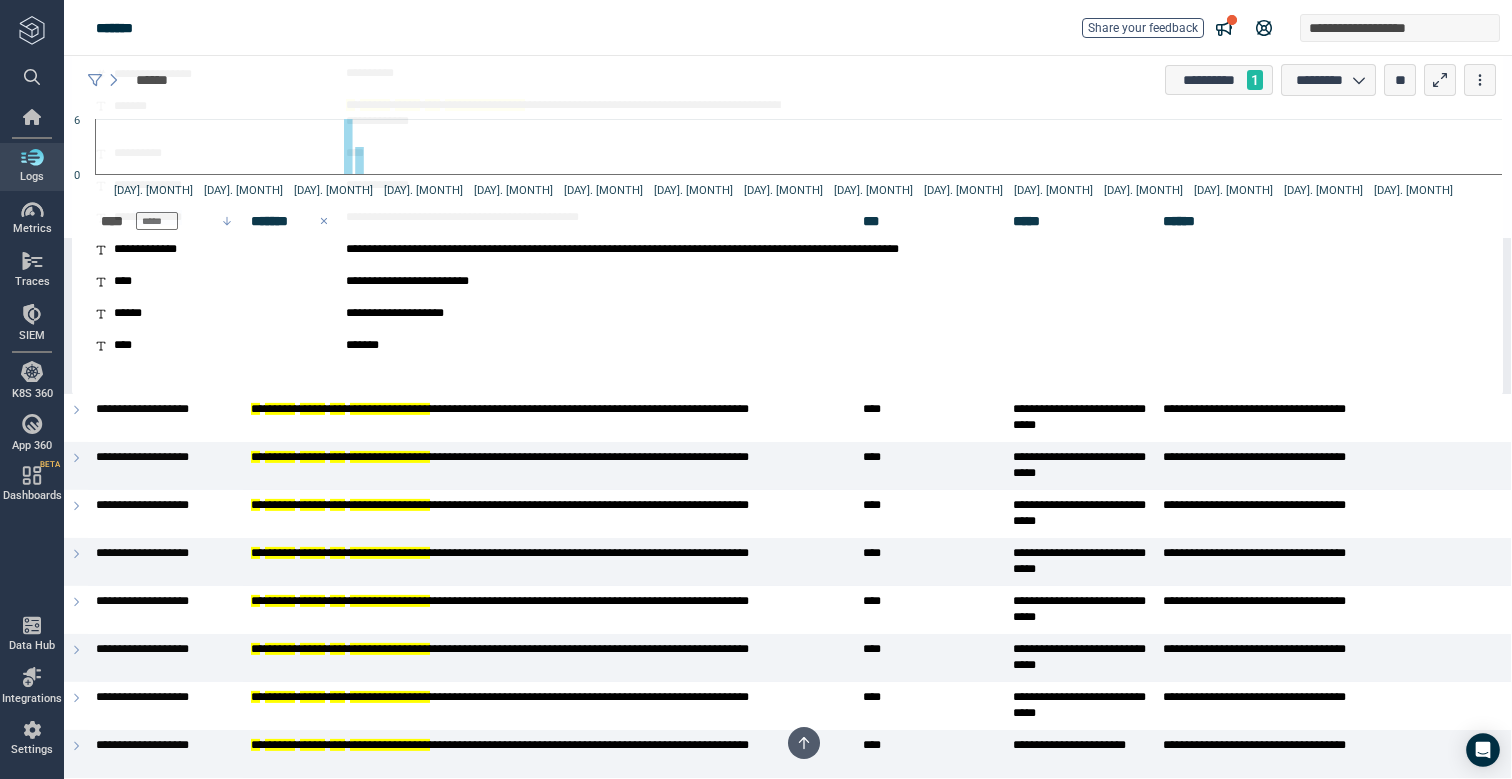 click on "*******" at bounding box center (279, 221) 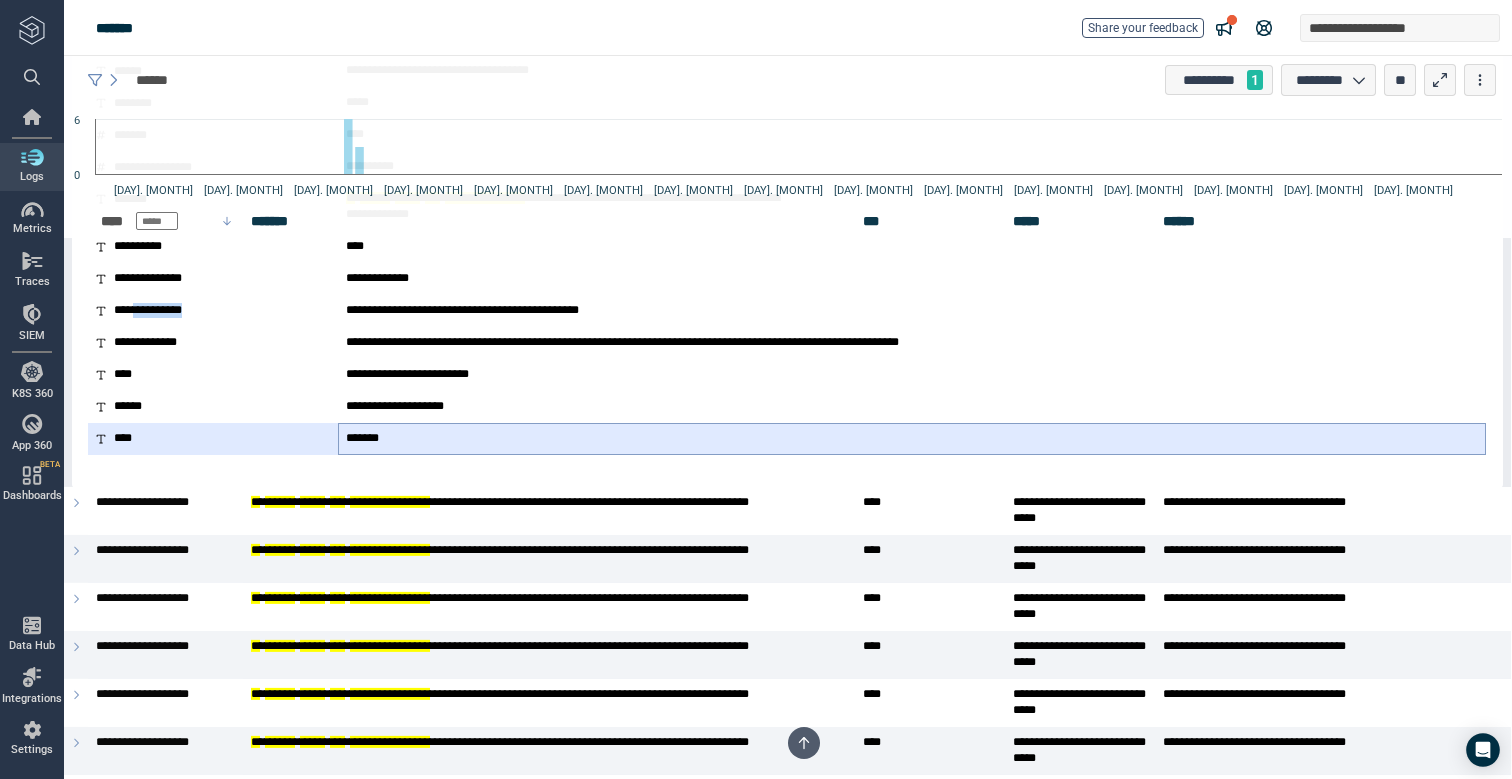 scroll, scrollTop: 683, scrollLeft: 0, axis: vertical 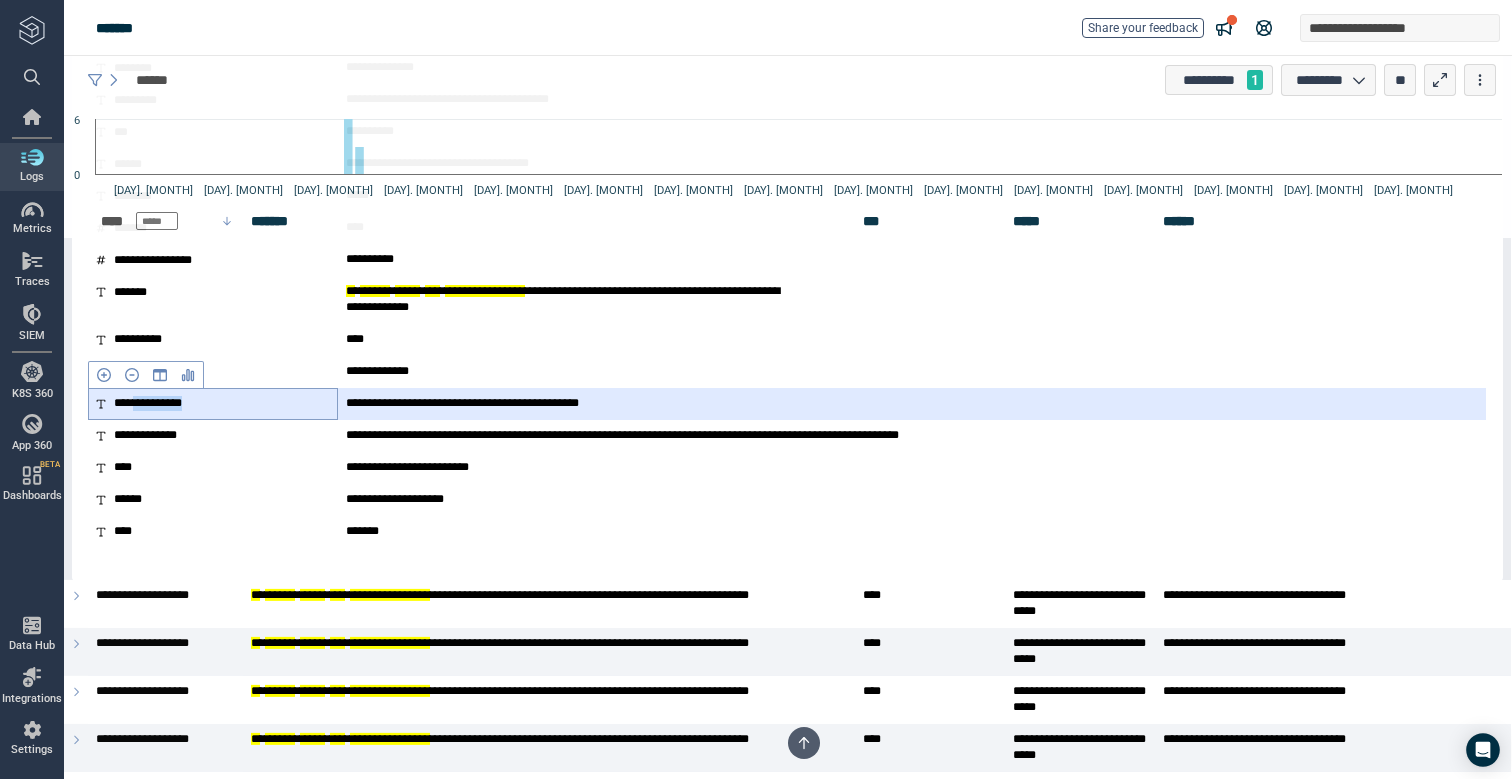 click on "**********" at bounding box center (213, 404) 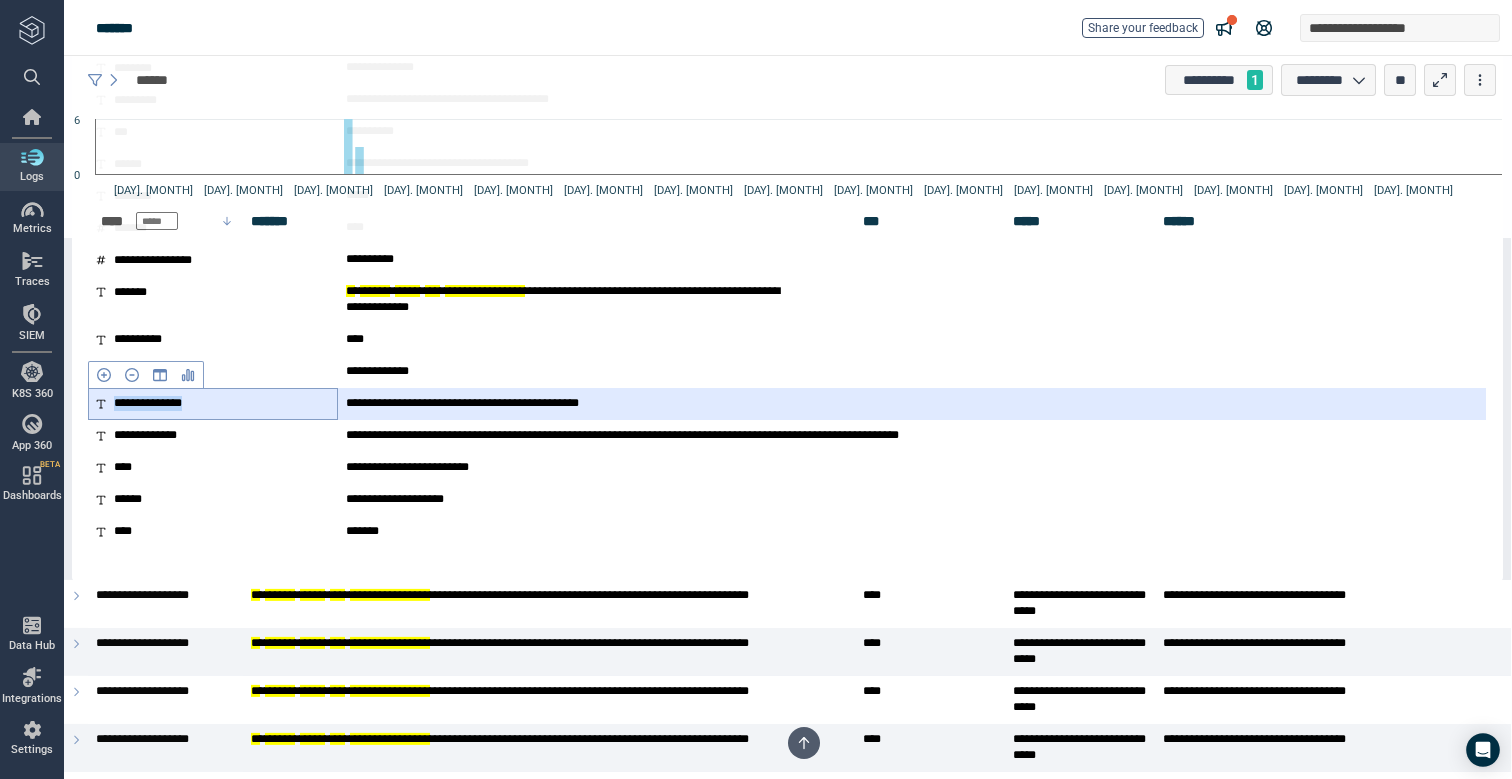 drag, startPoint x: 219, startPoint y: 403, endPoint x: 116, endPoint y: 406, distance: 103.04368 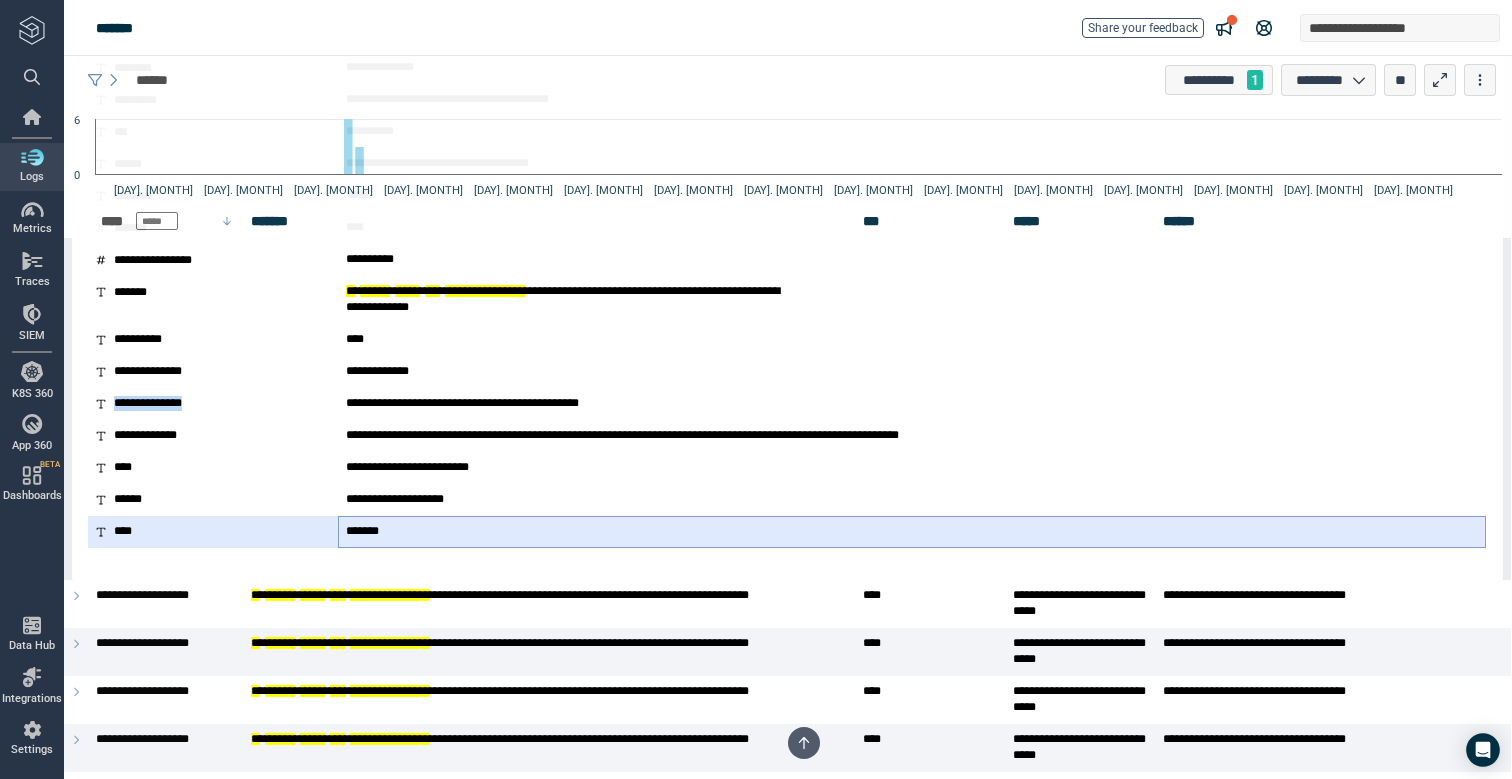 scroll, scrollTop: 0, scrollLeft: 0, axis: both 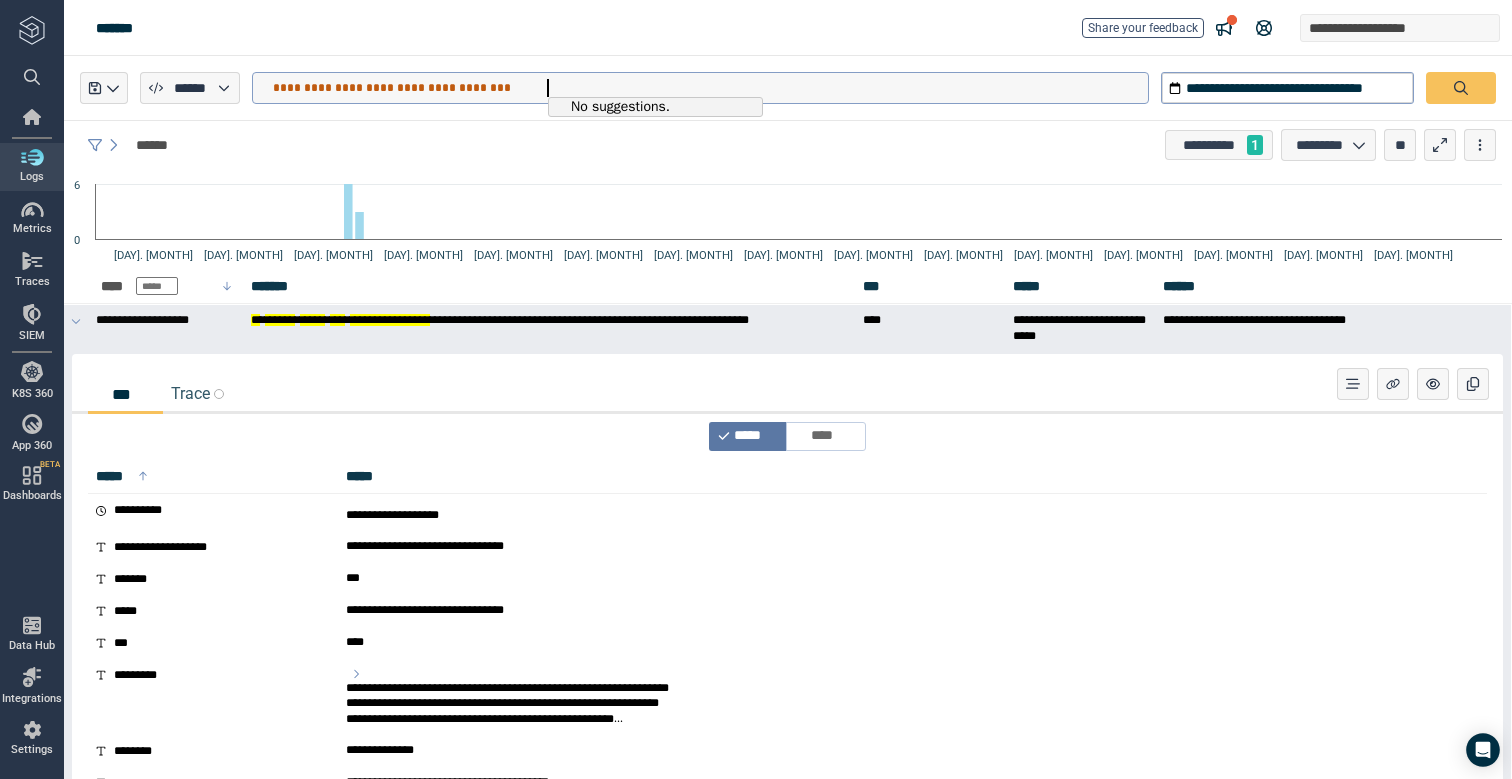 click on "**********" at bounding box center [710, 88] 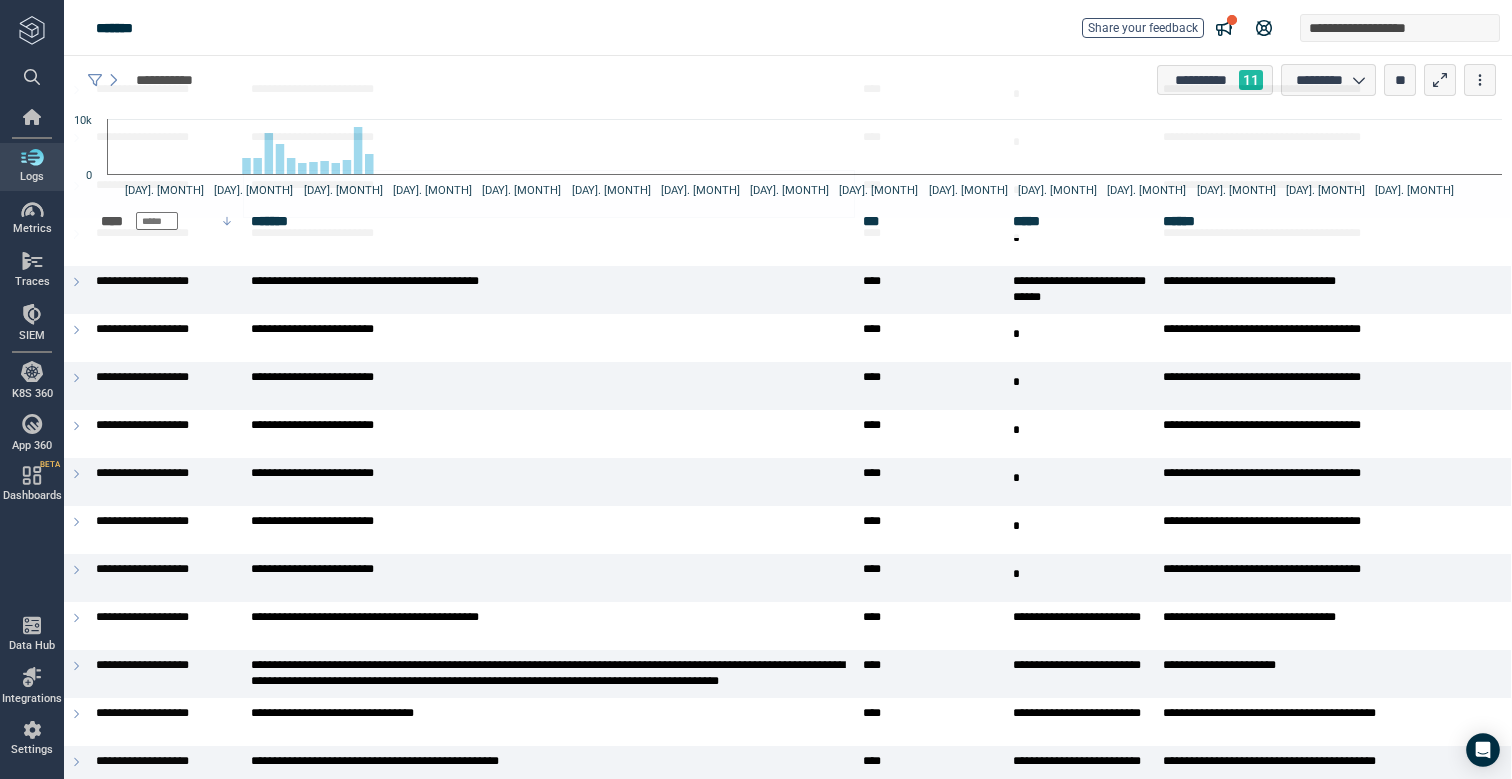 scroll, scrollTop: 0, scrollLeft: 0, axis: both 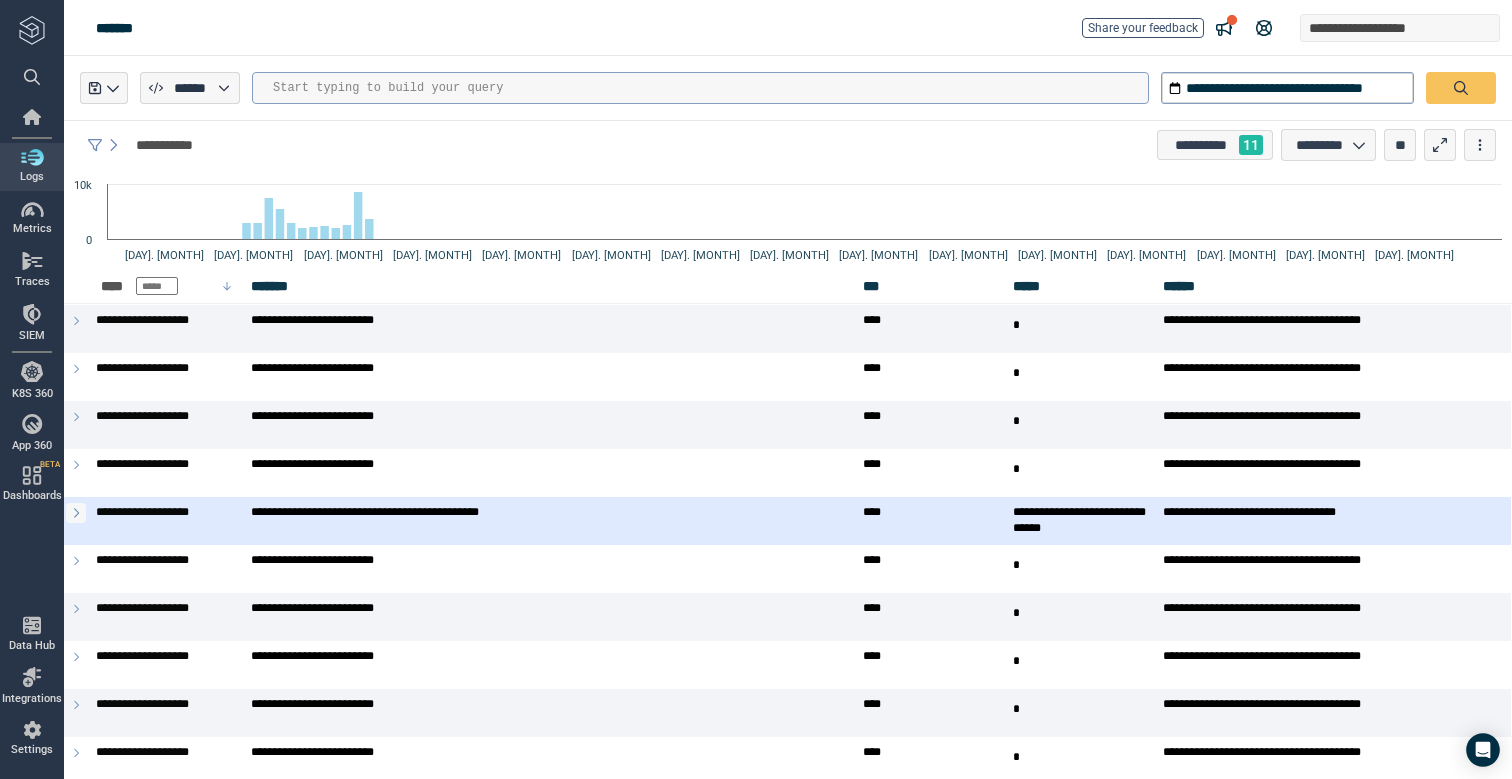 click at bounding box center [76, 513] 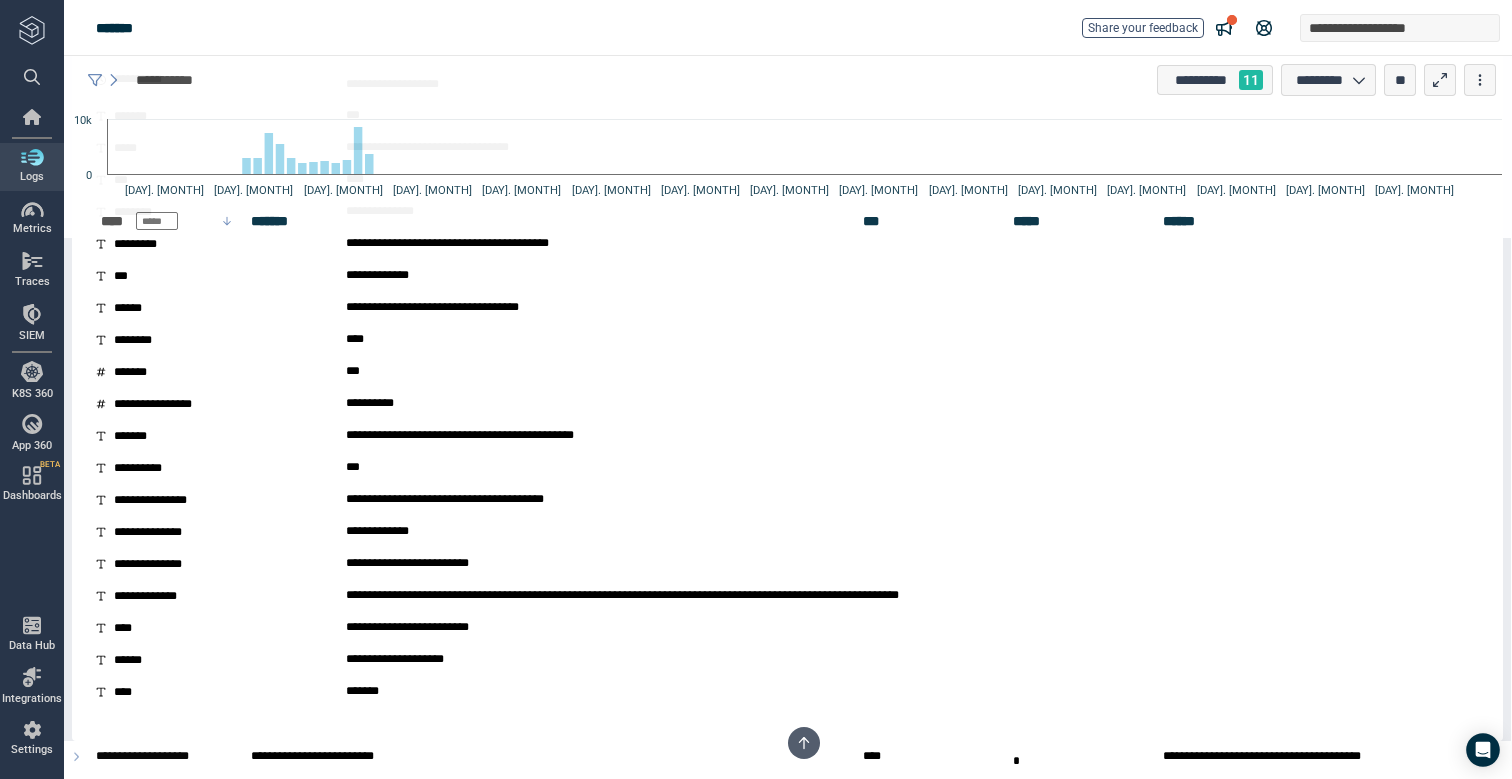 scroll, scrollTop: 644, scrollLeft: 0, axis: vertical 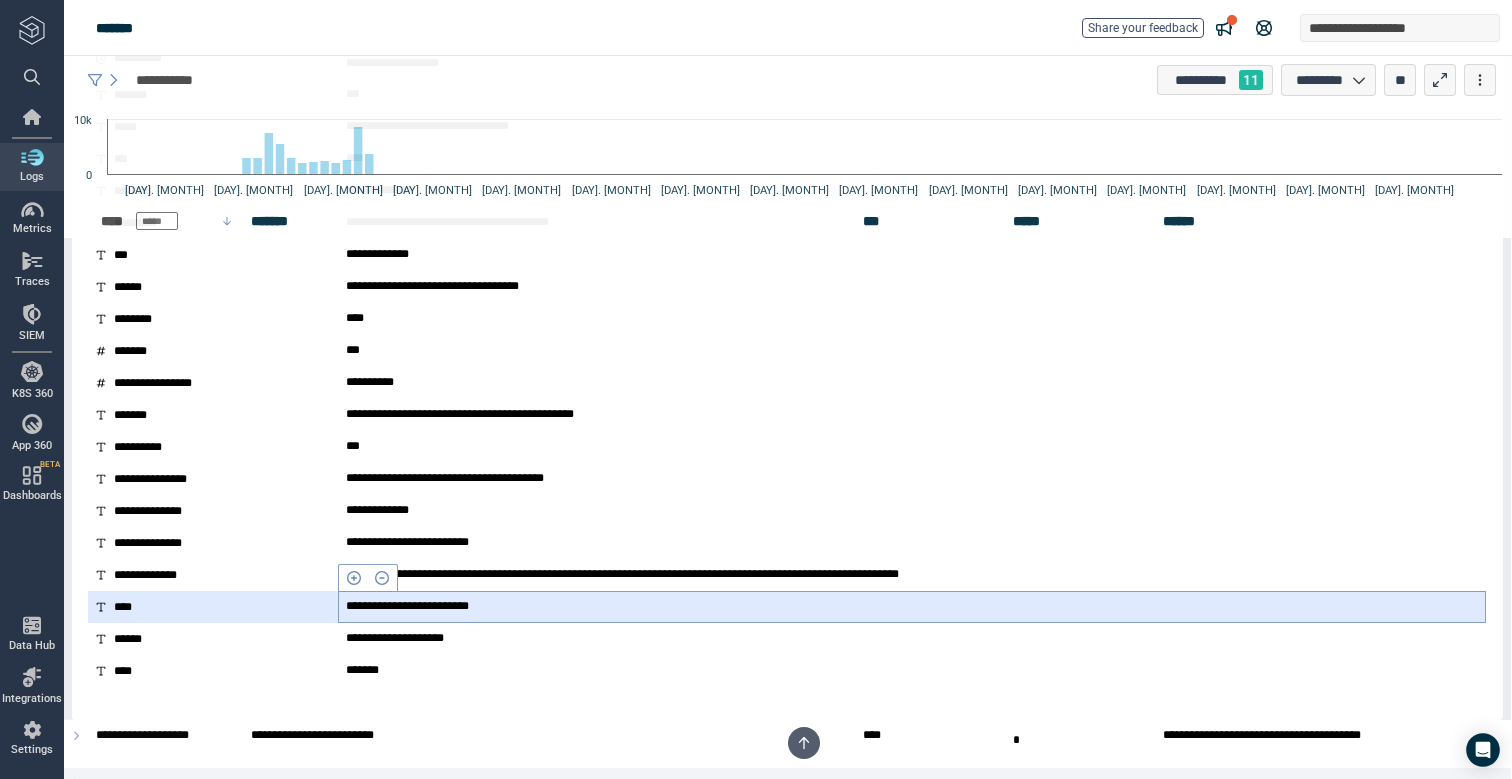 type 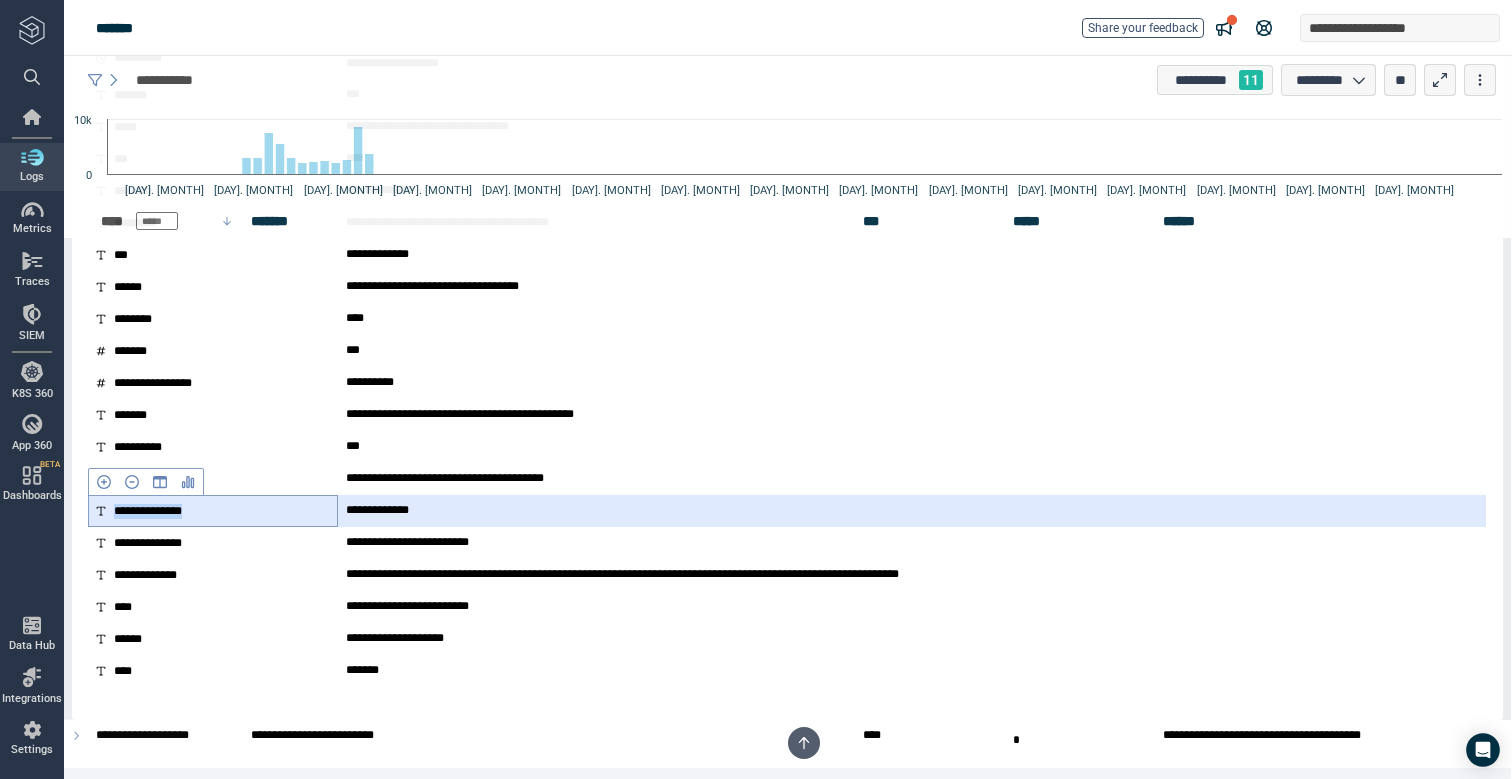 drag, startPoint x: 228, startPoint y: 516, endPoint x: 104, endPoint y: 517, distance: 124.004036 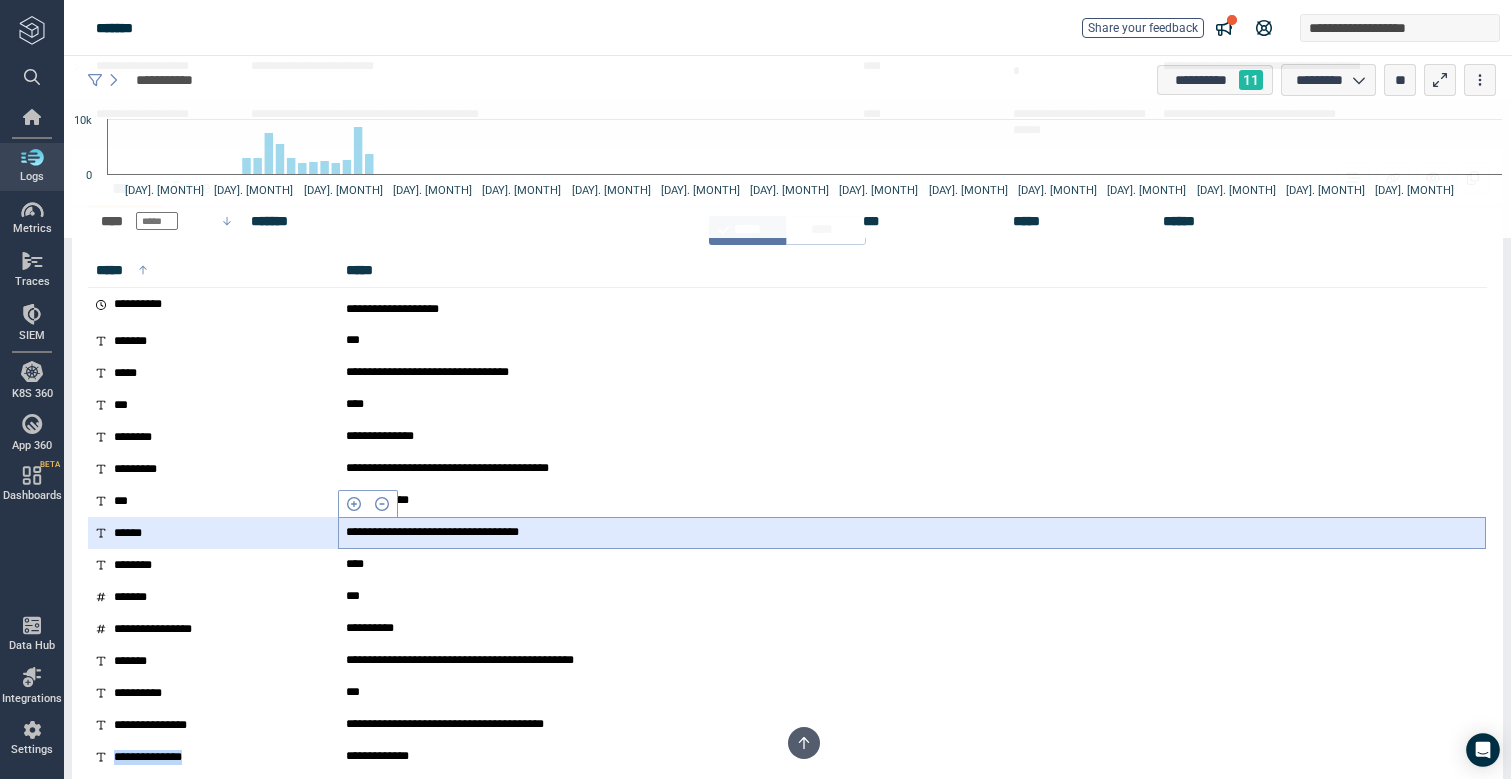 scroll, scrollTop: 0, scrollLeft: 0, axis: both 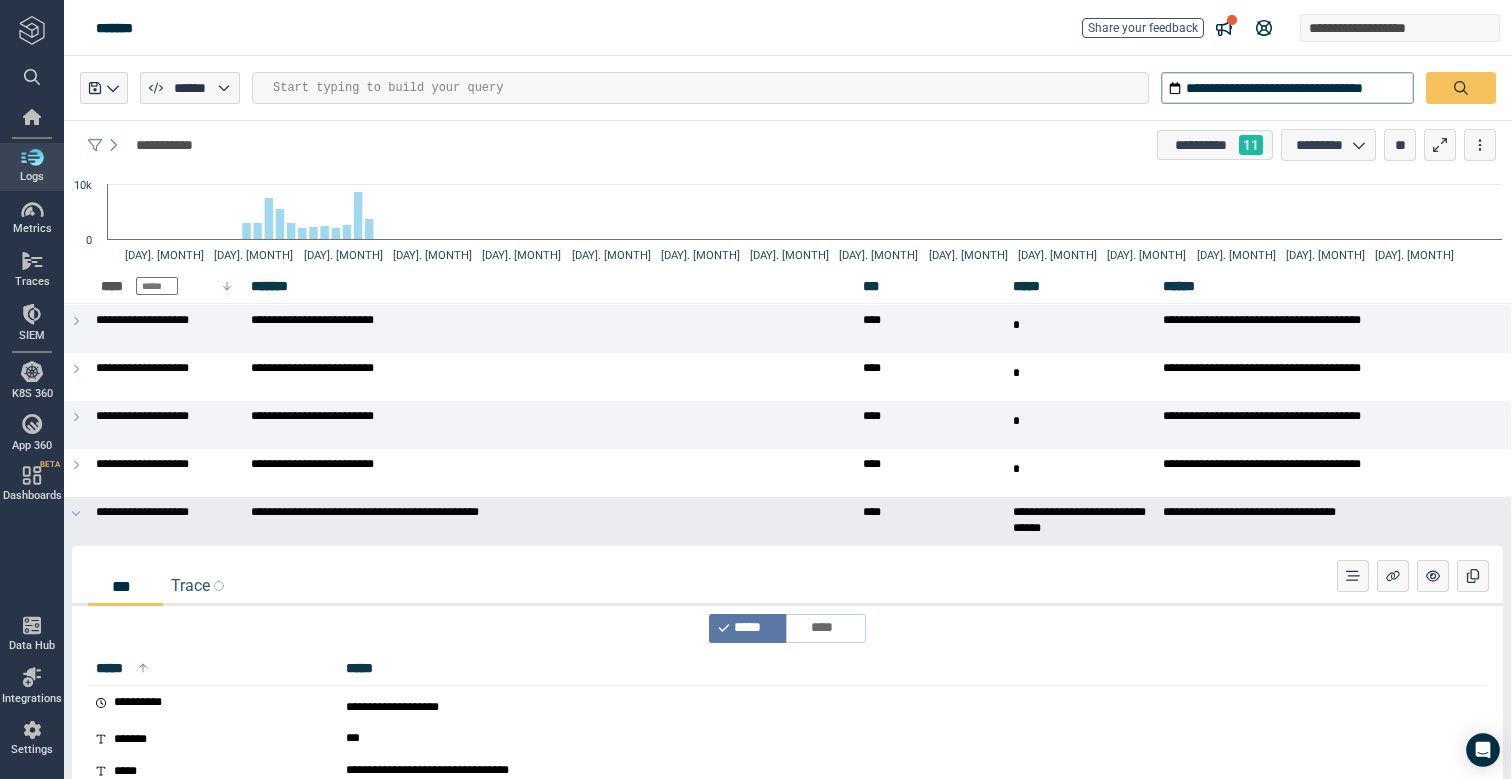 click at bounding box center (710, 88) 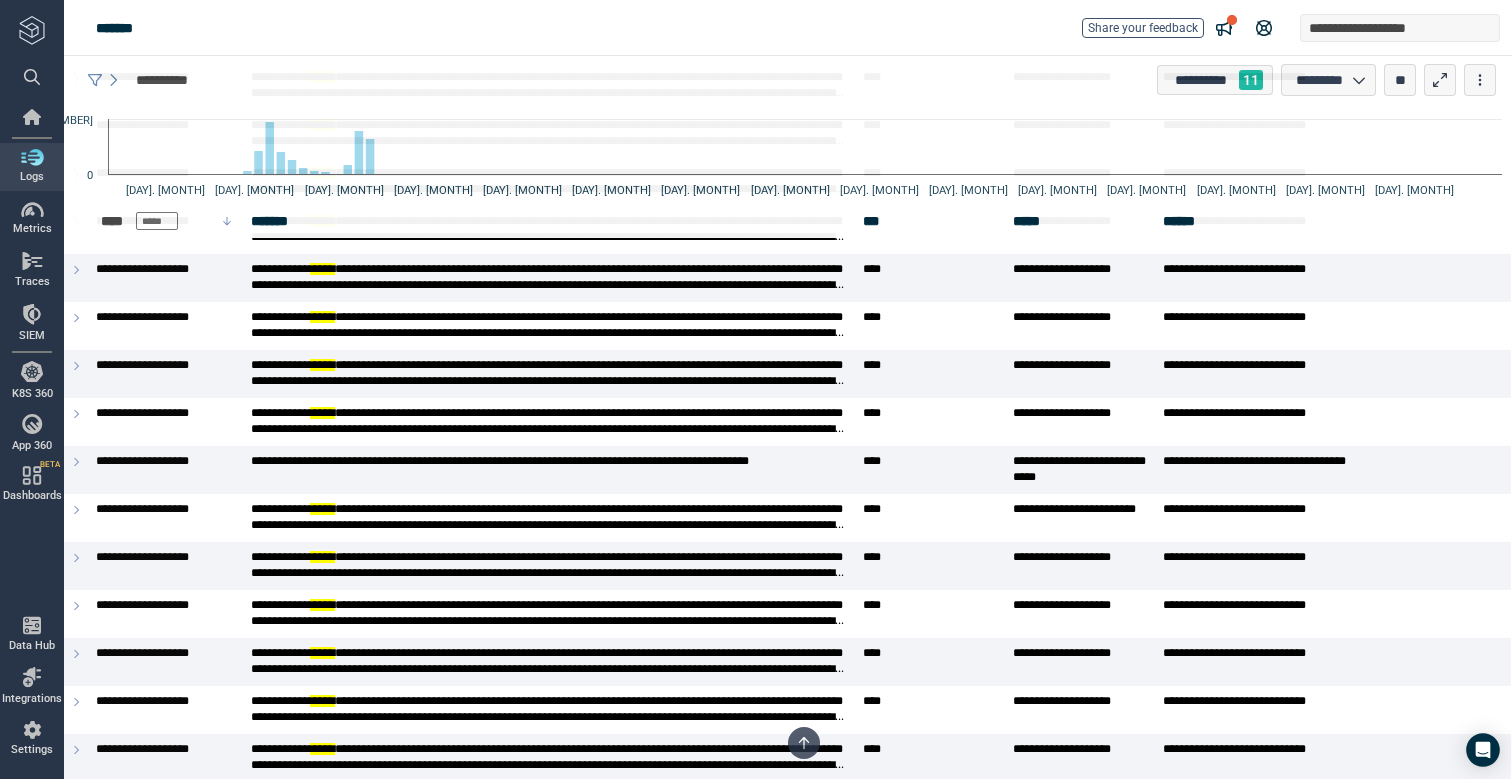 scroll, scrollTop: 13927, scrollLeft: 0, axis: vertical 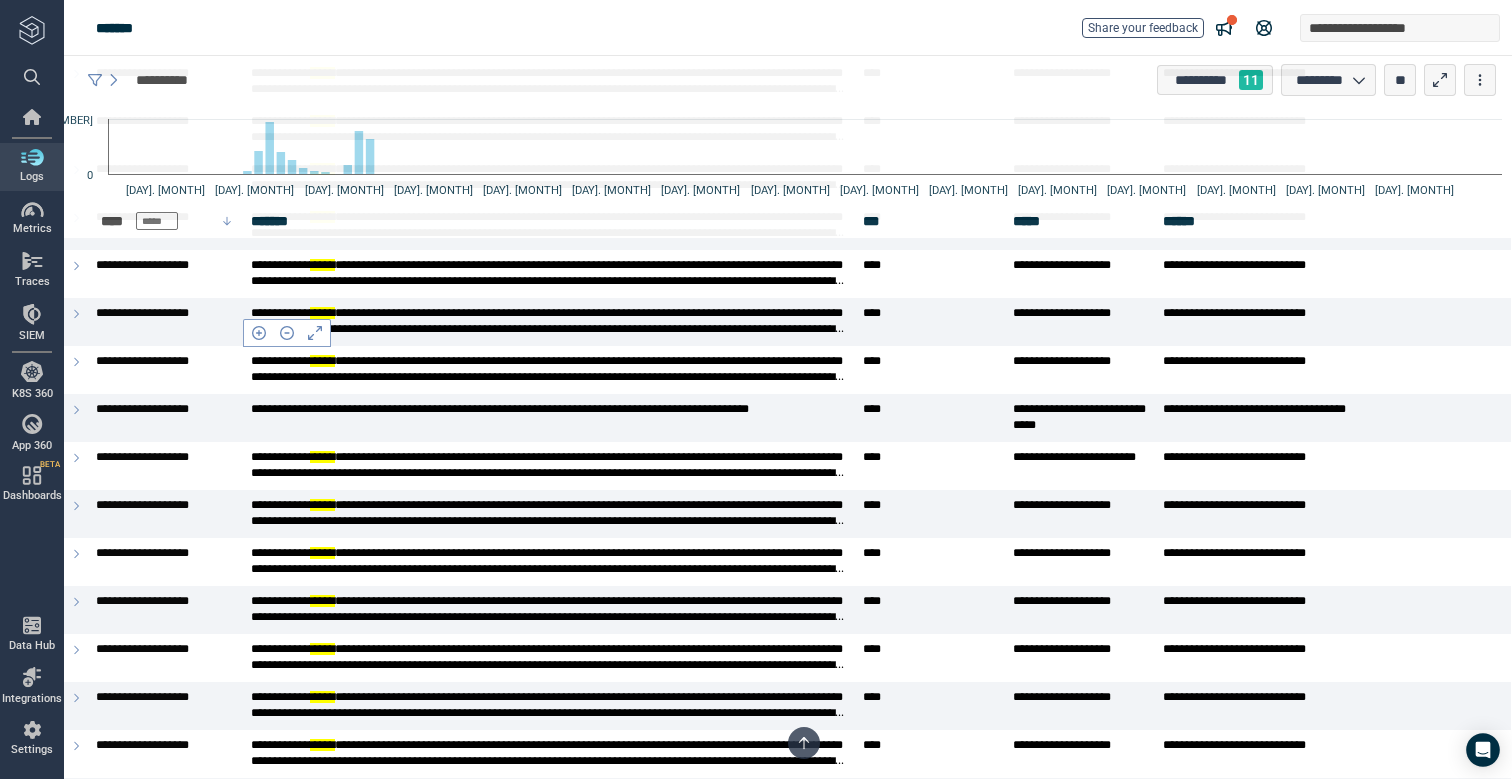 type on "*******" 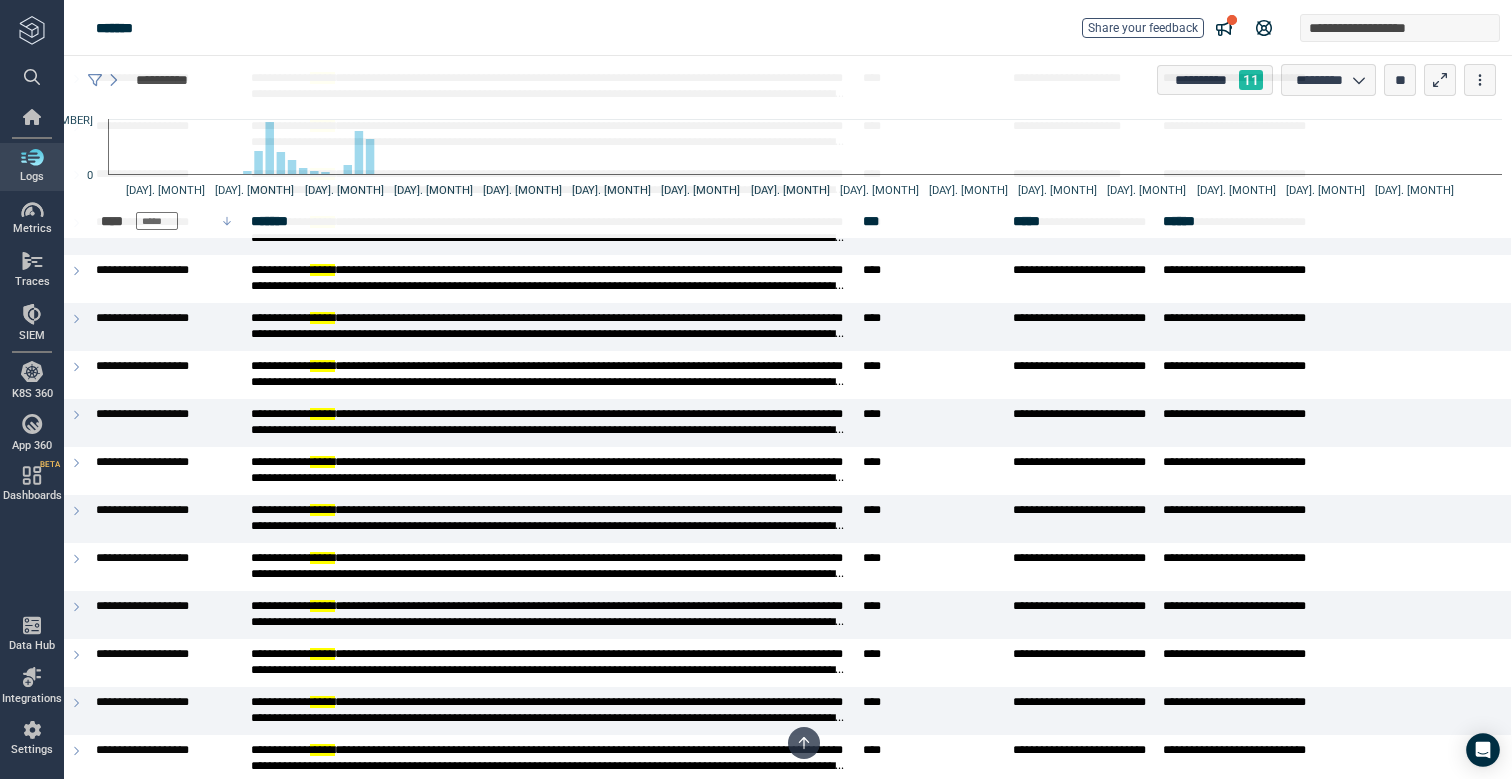 scroll, scrollTop: 12328, scrollLeft: 0, axis: vertical 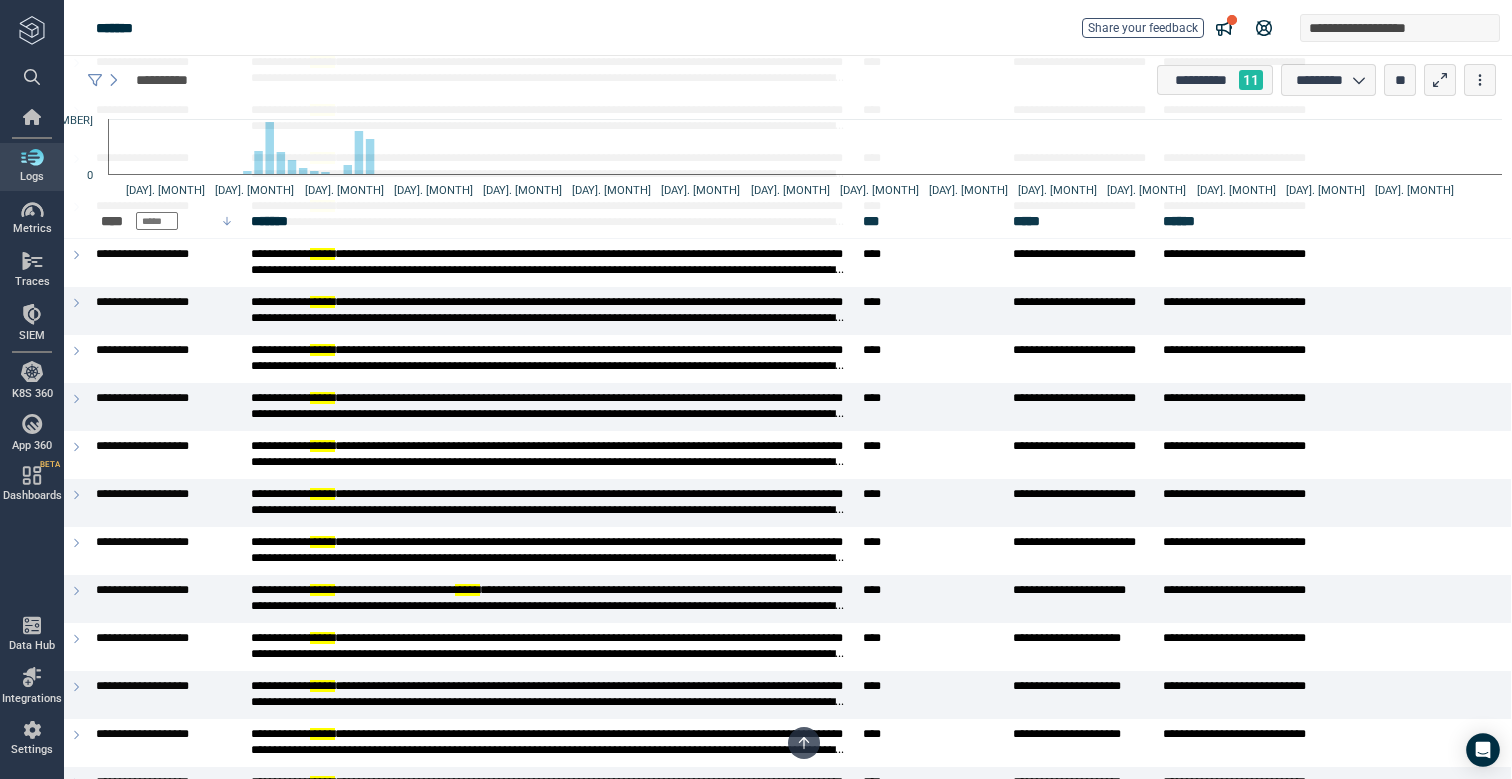 click on "**********" at bounding box center (788, 80) 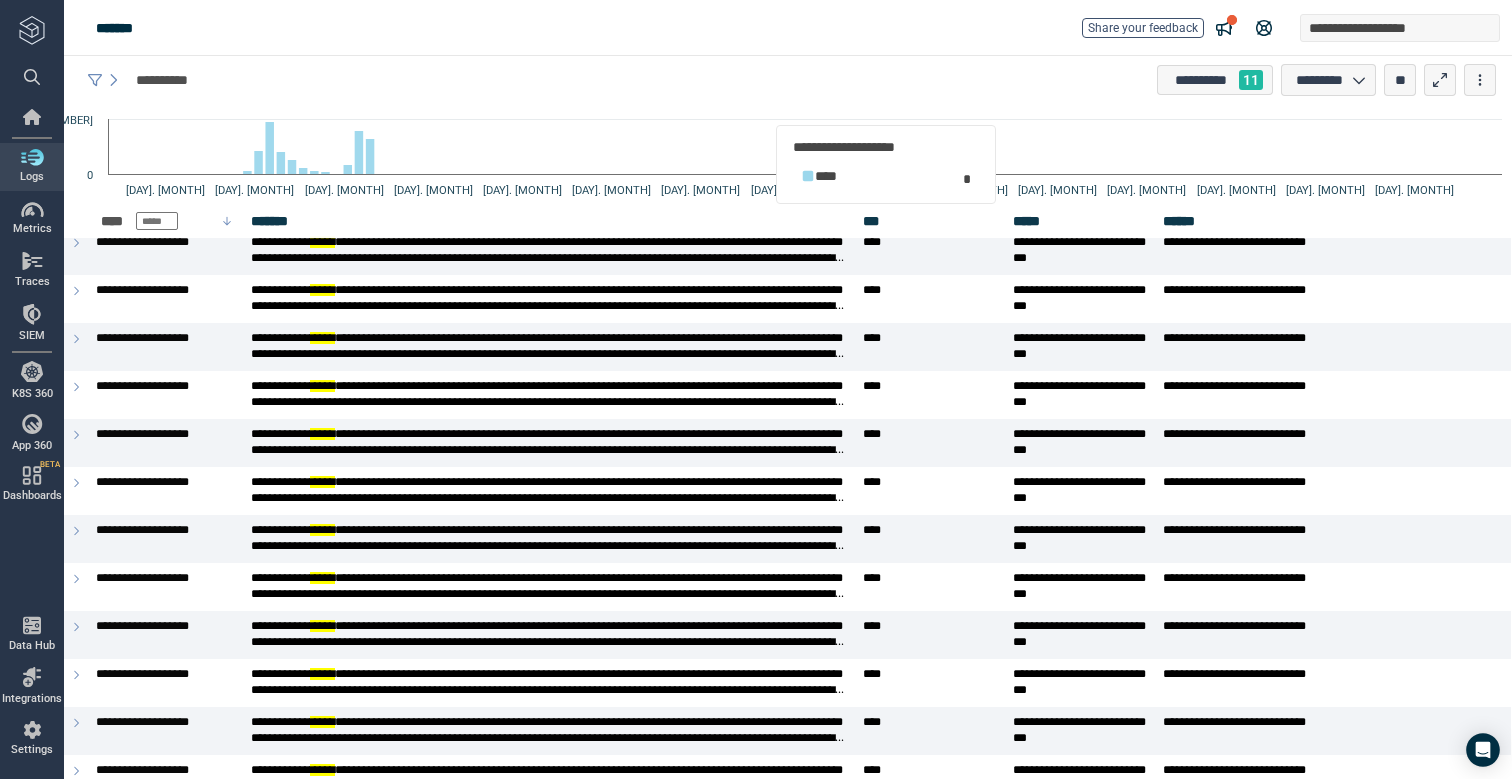 scroll, scrollTop: 0, scrollLeft: 0, axis: both 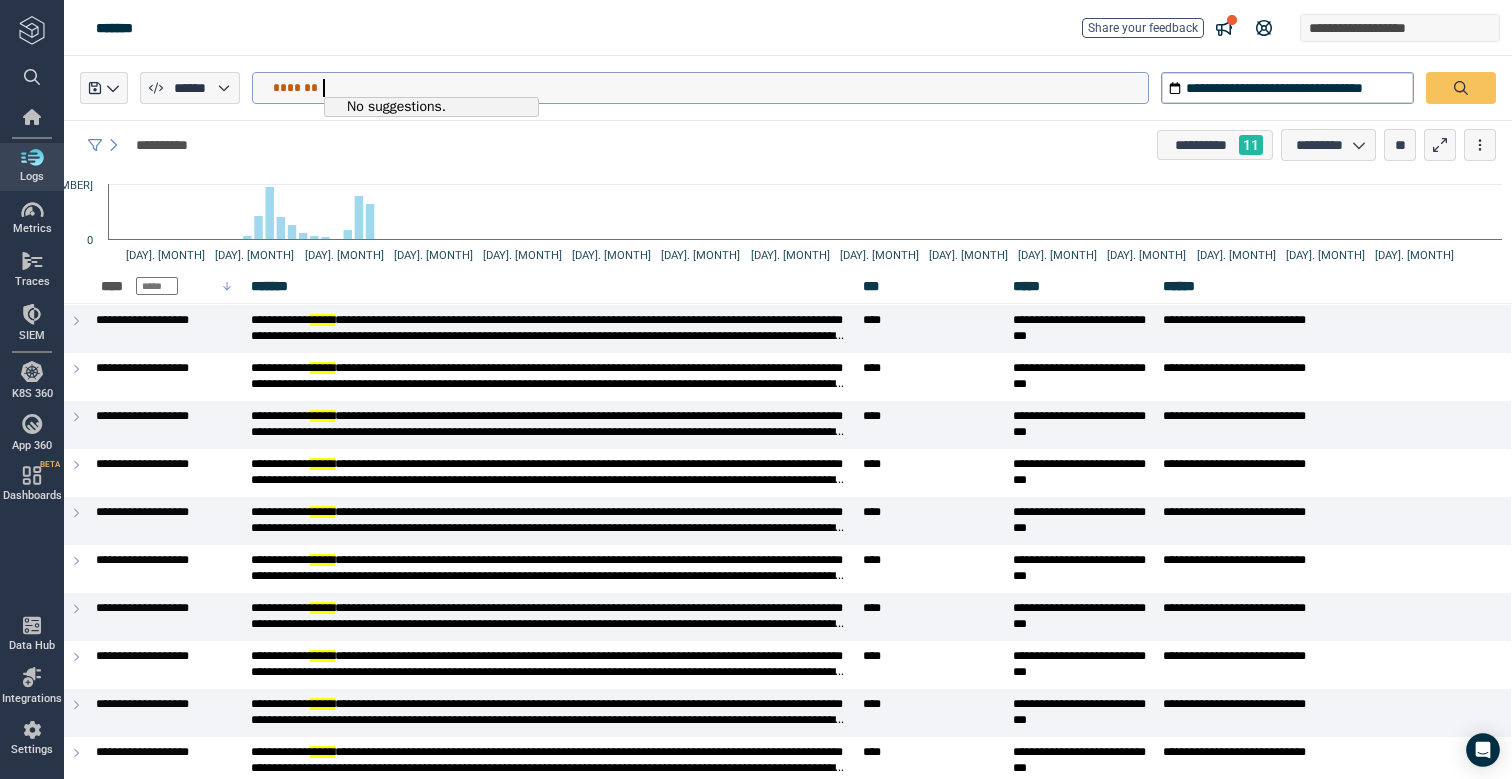 click on "*******" at bounding box center (710, 88) 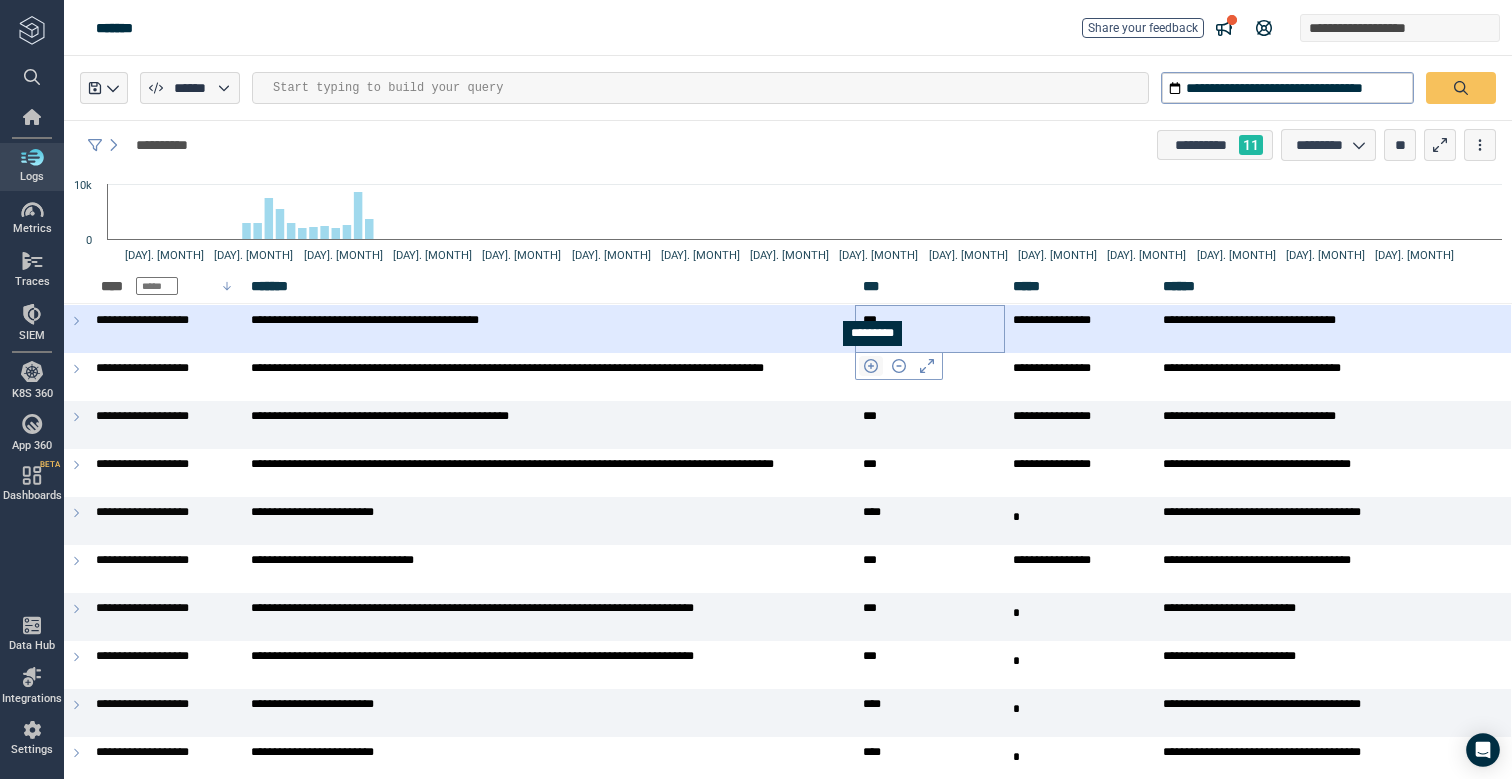 click at bounding box center [871, 366] 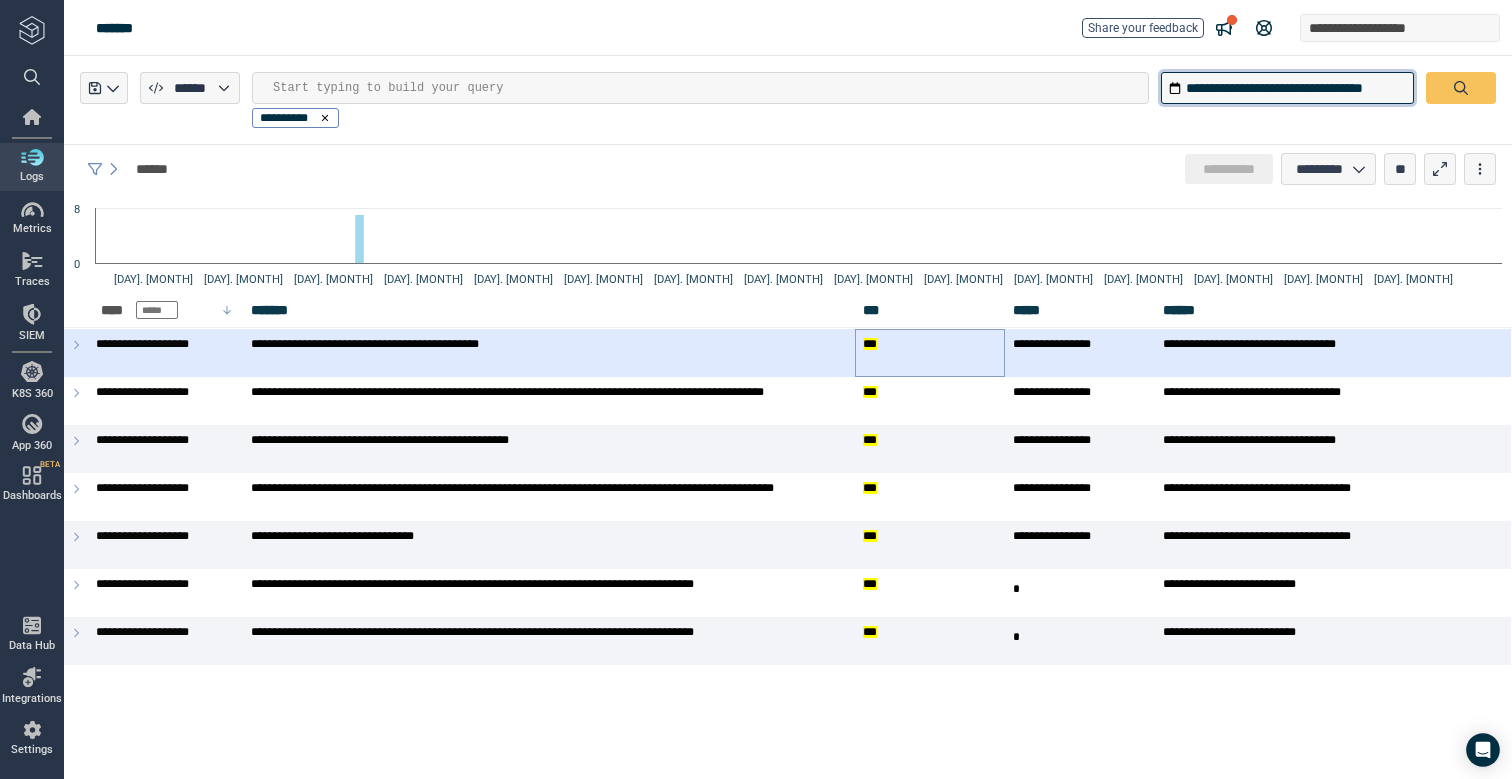 click on "**********" at bounding box center [1287, 88] 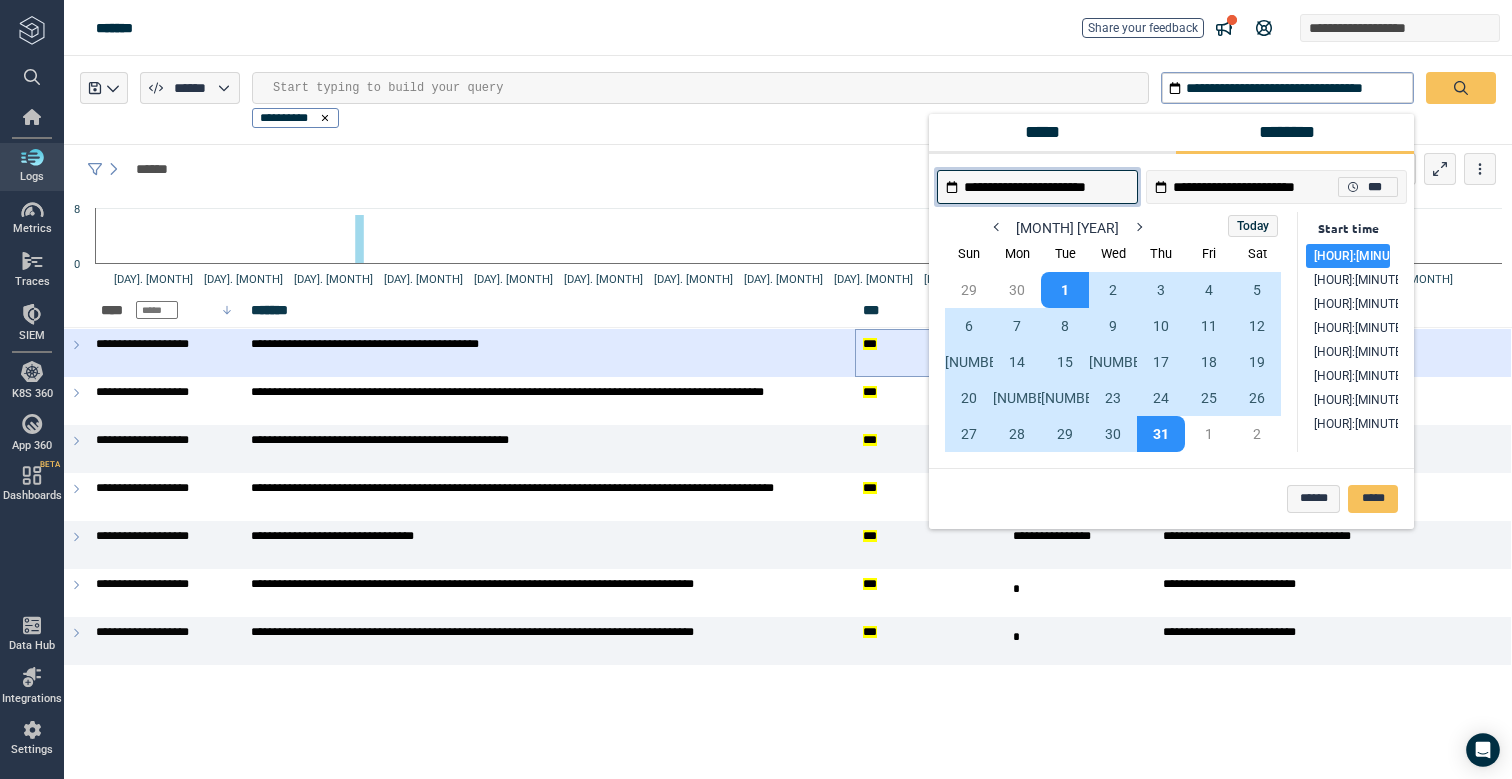 click on "*****" at bounding box center [1048, 132] 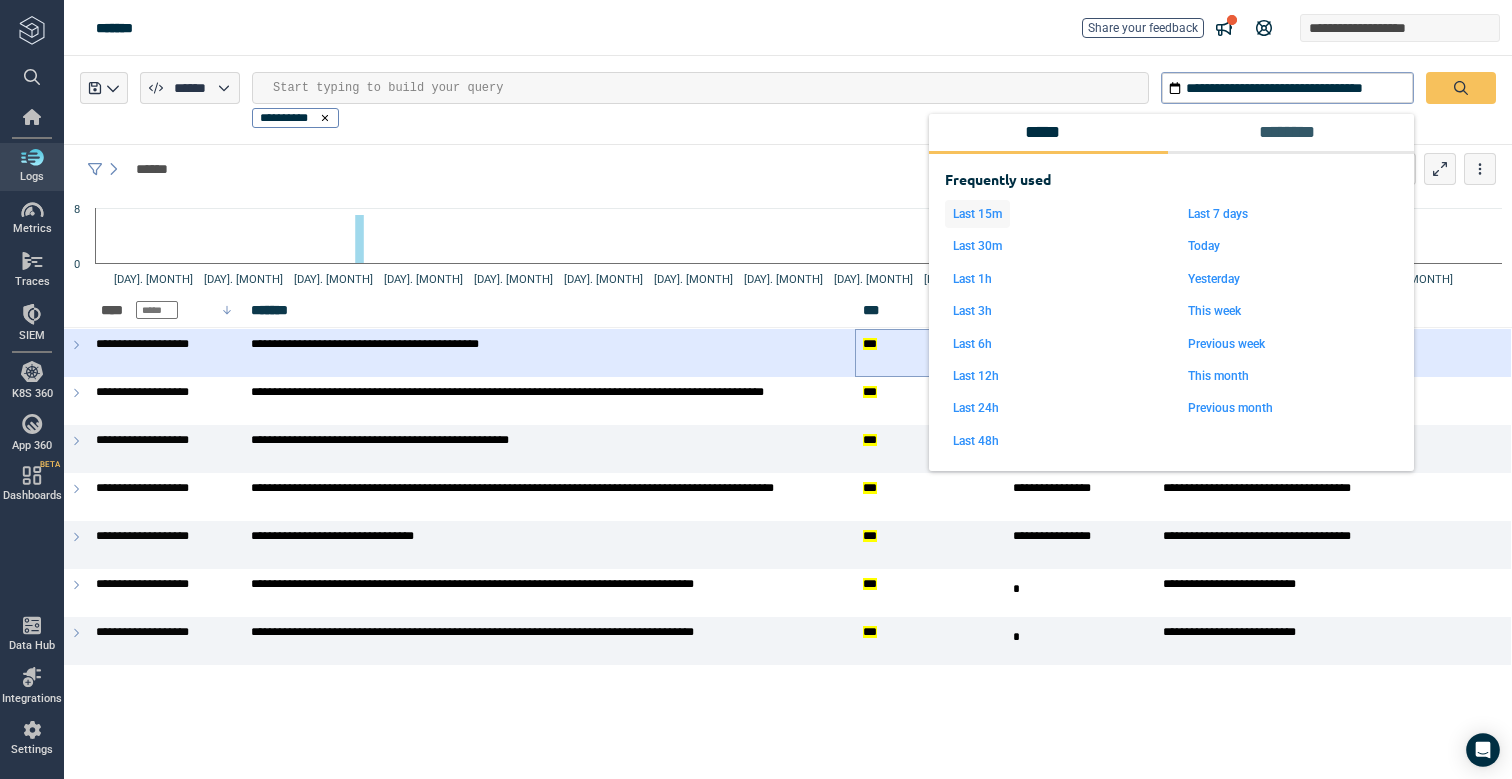click on "Last 15m" at bounding box center (977, 214) 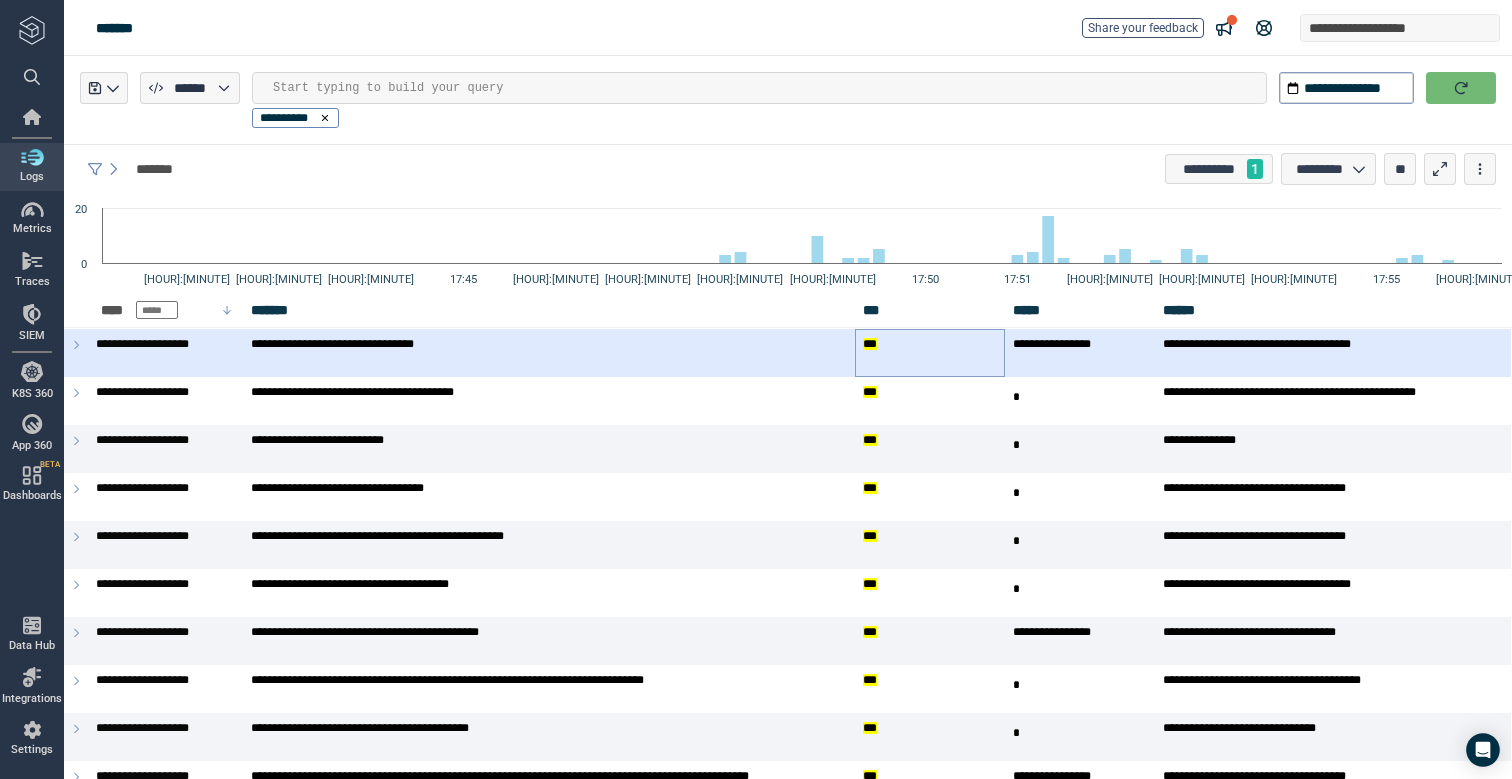 click at bounding box center [1461, 88] 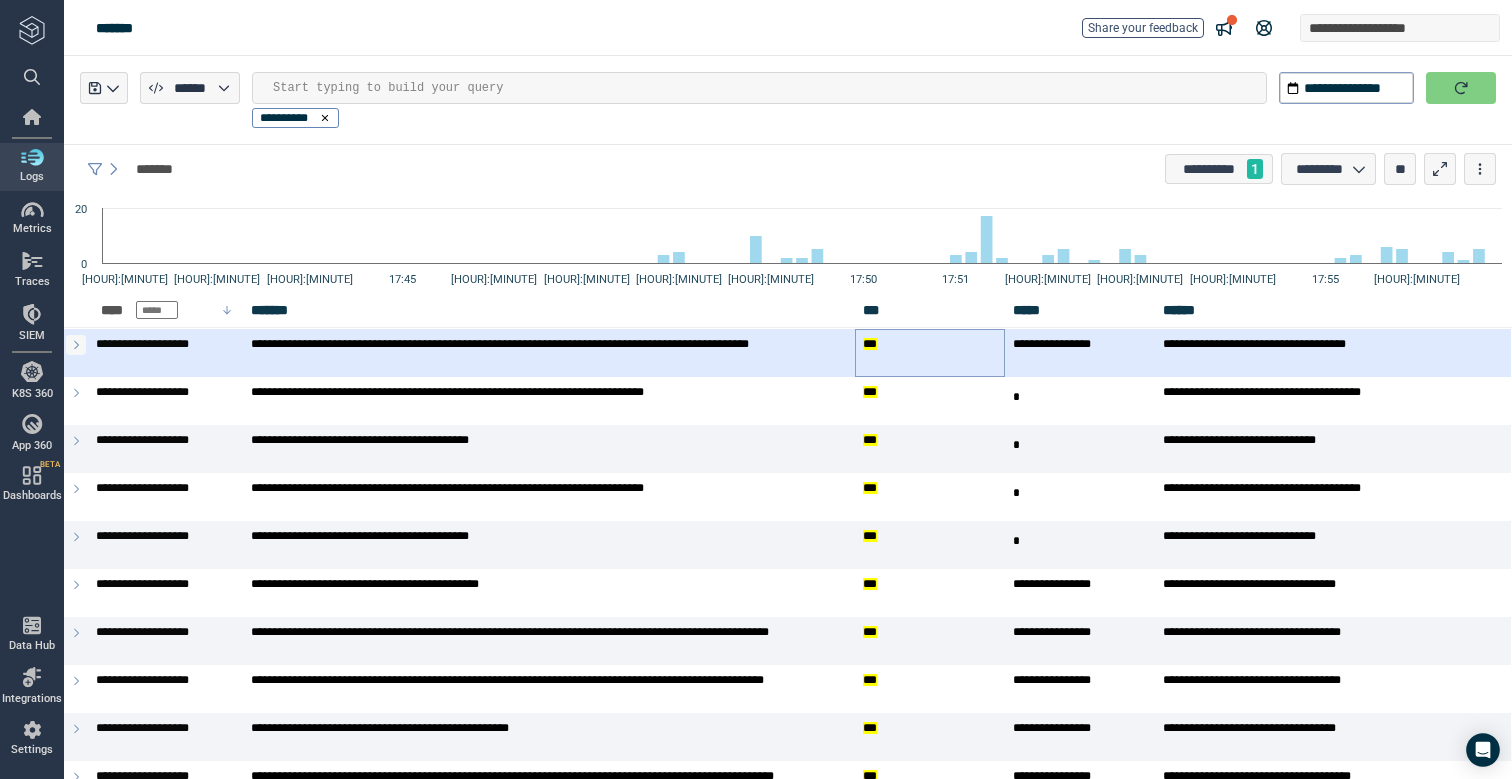 click at bounding box center (76, 345) 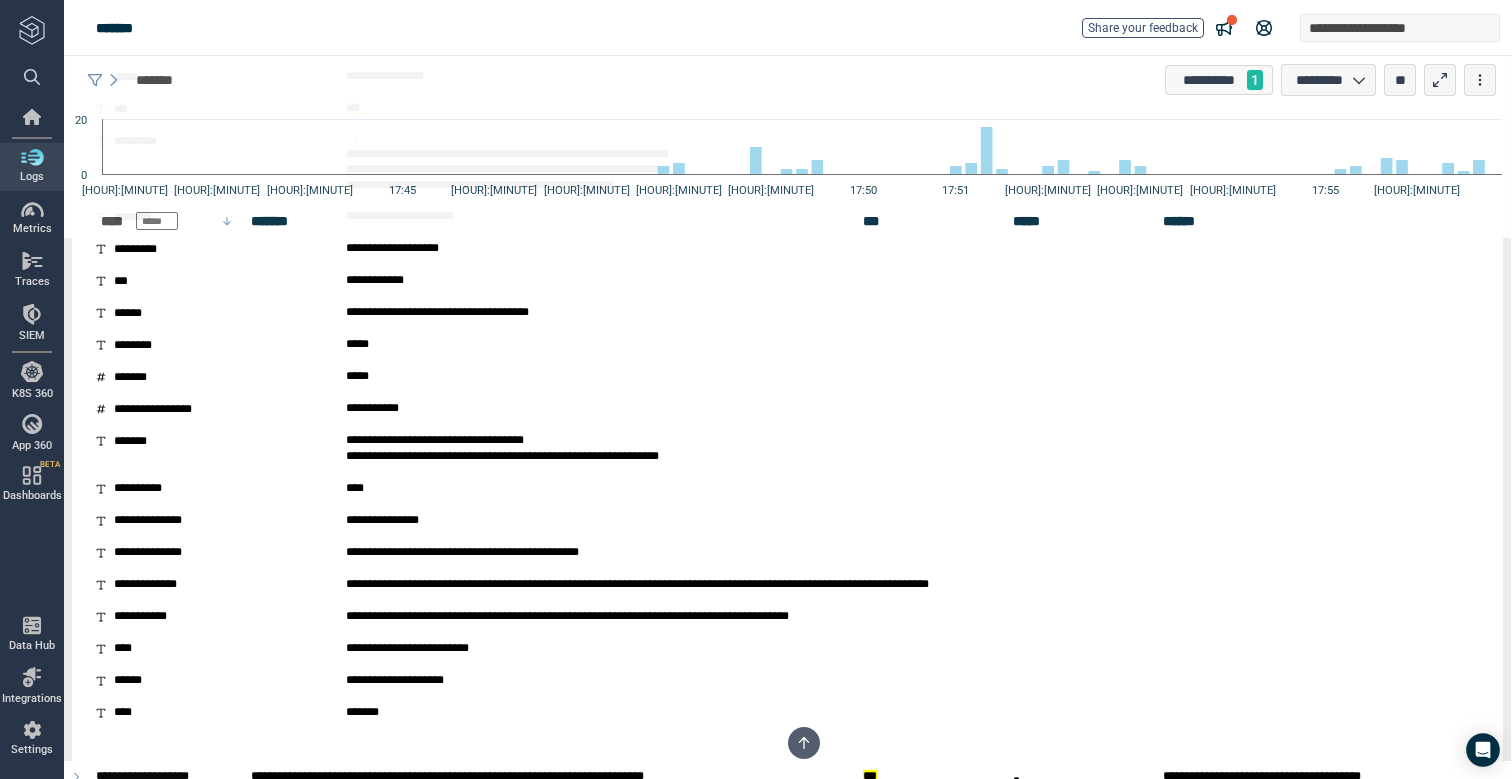 scroll, scrollTop: 565, scrollLeft: 0, axis: vertical 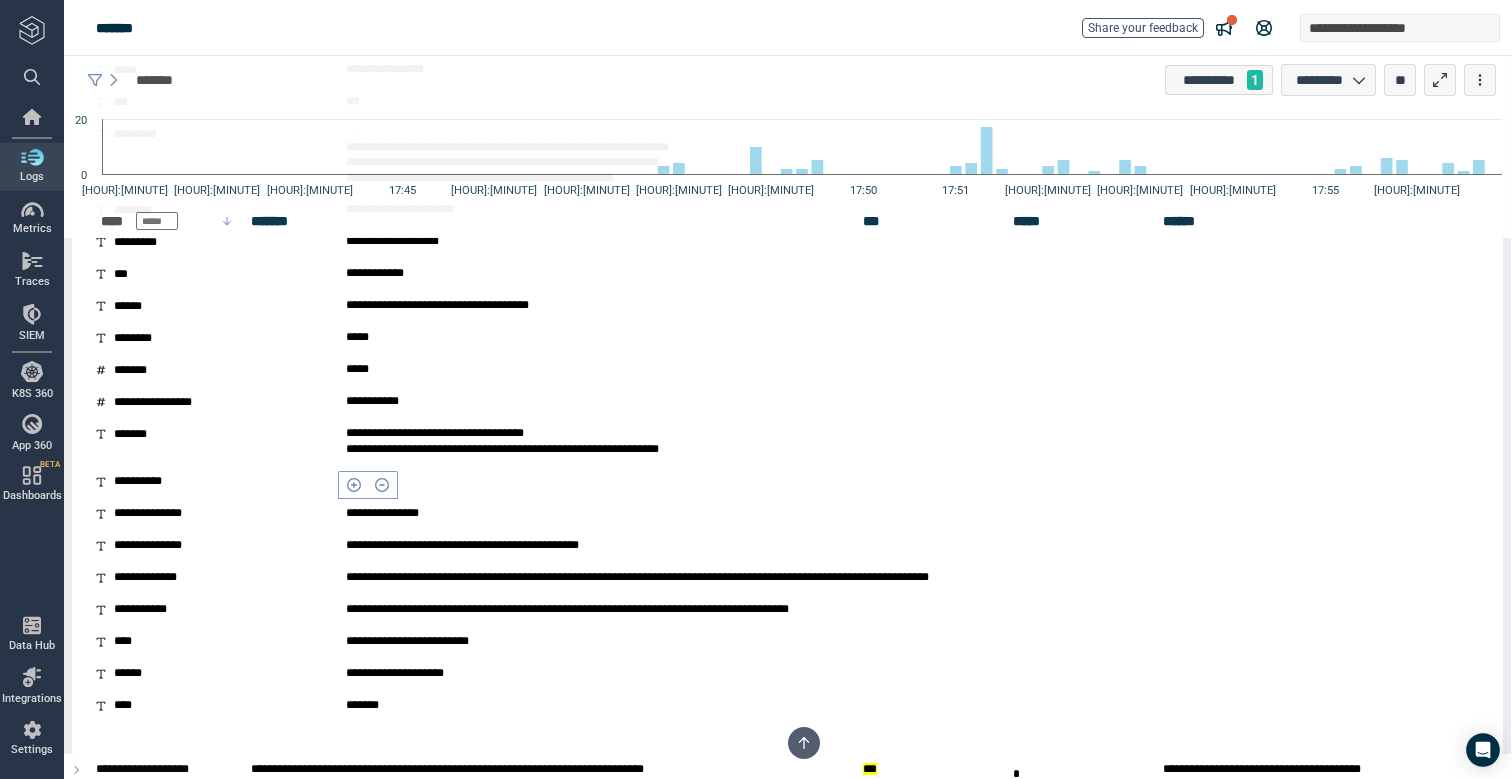 type 